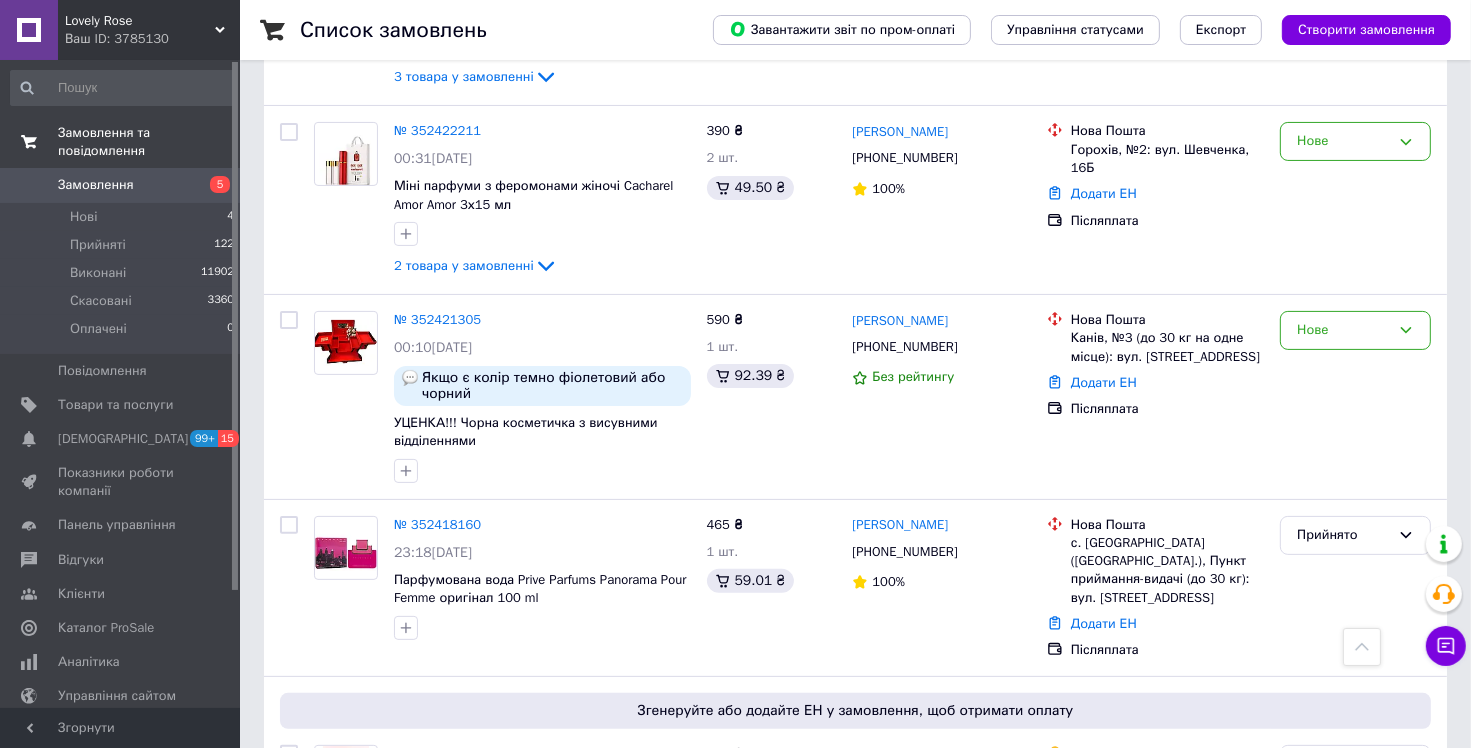 scroll, scrollTop: 400, scrollLeft: 0, axis: vertical 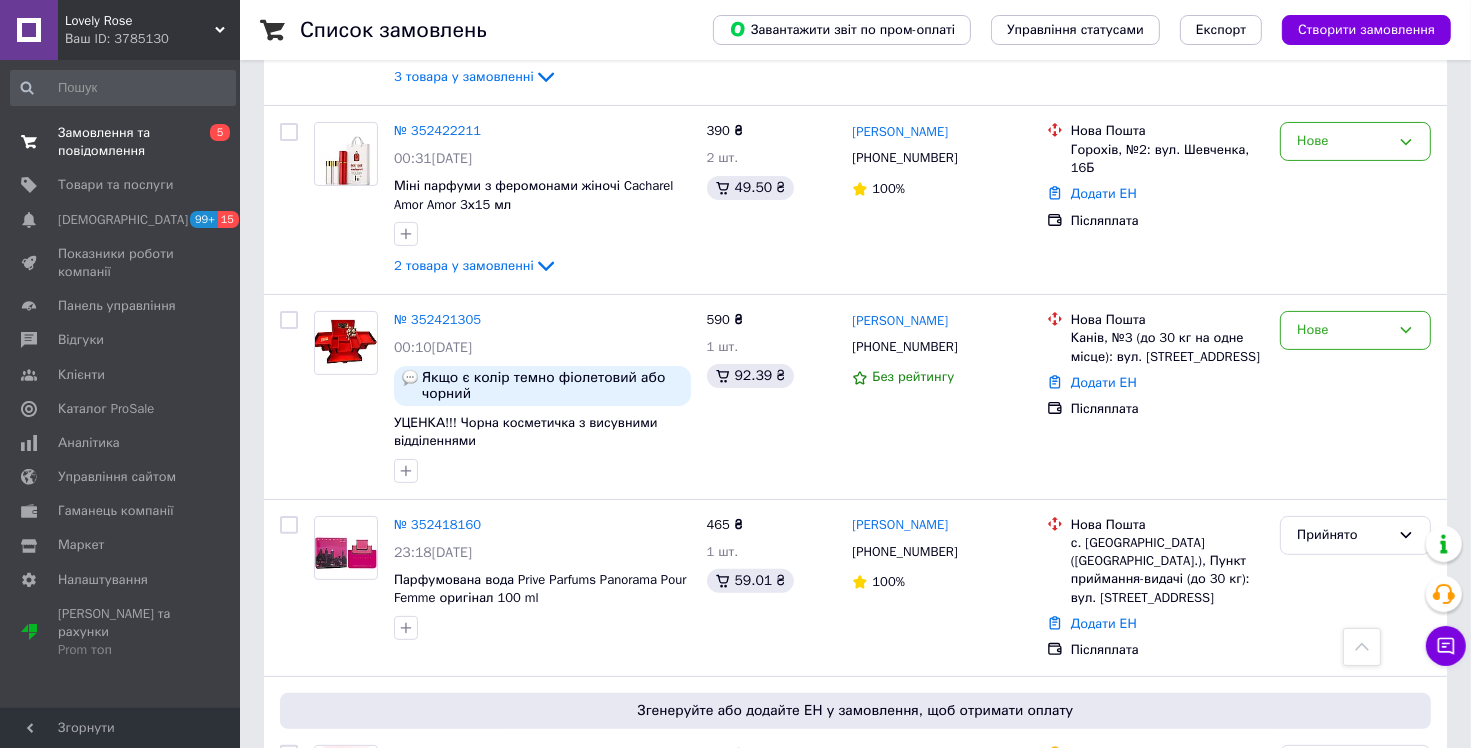 click on "Замовлення та повідомлення" at bounding box center (121, 142) 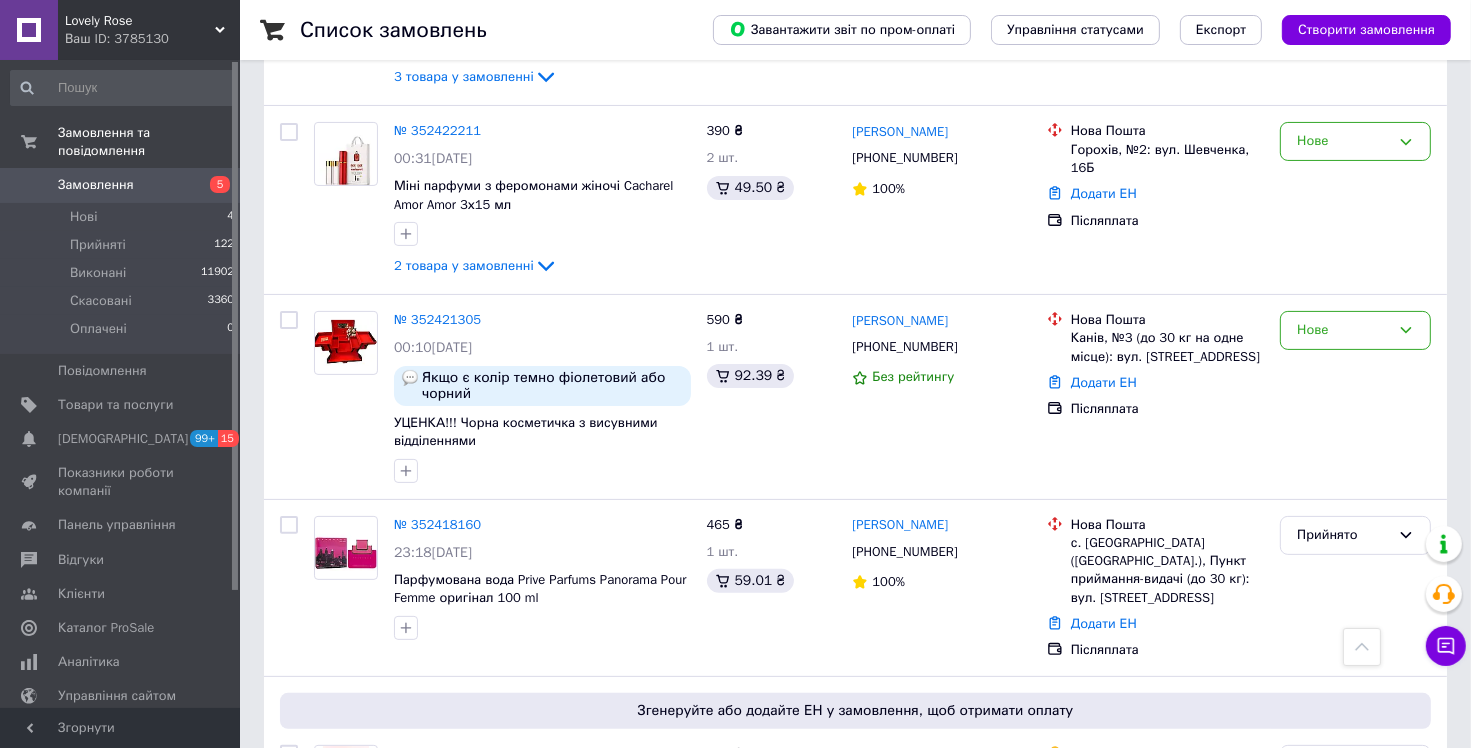 click on "Замовлення" at bounding box center (121, 185) 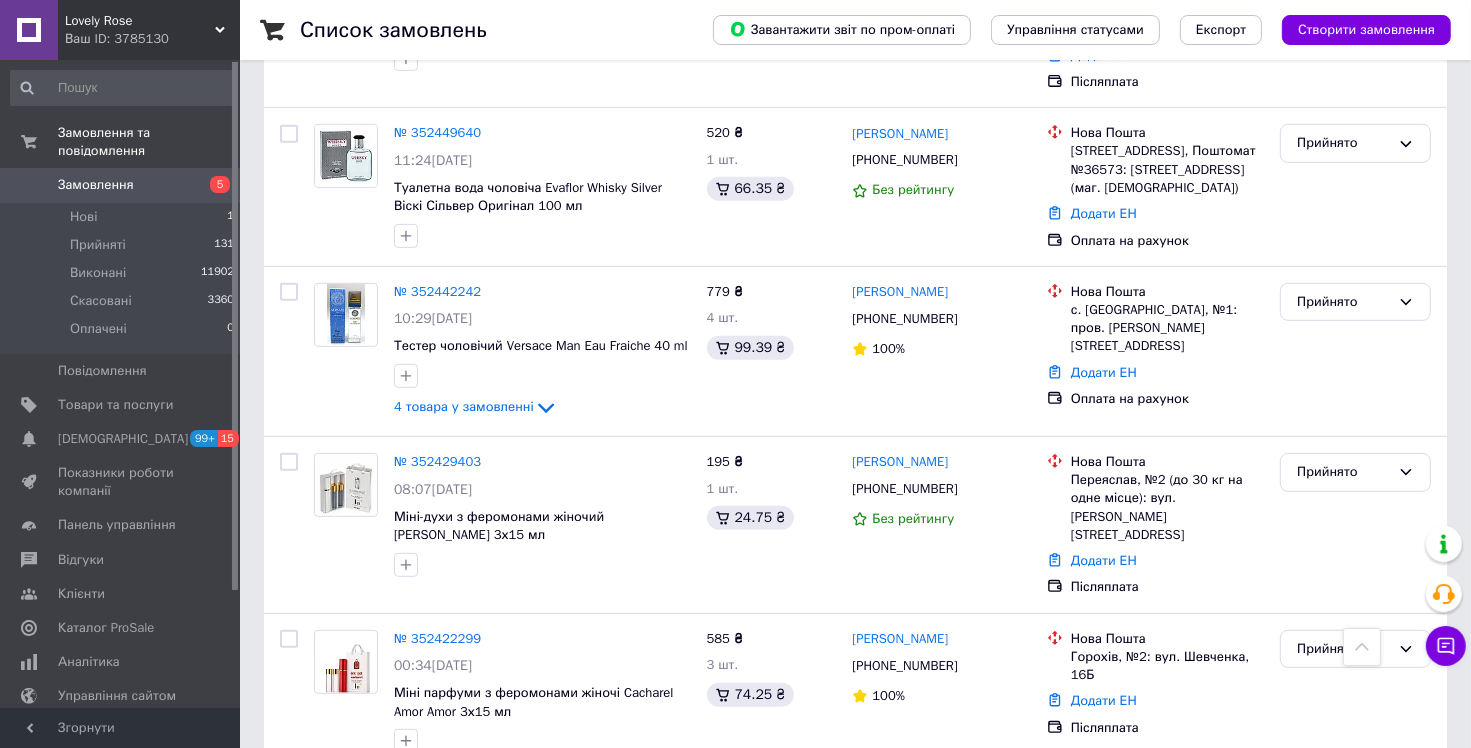 scroll, scrollTop: 800, scrollLeft: 0, axis: vertical 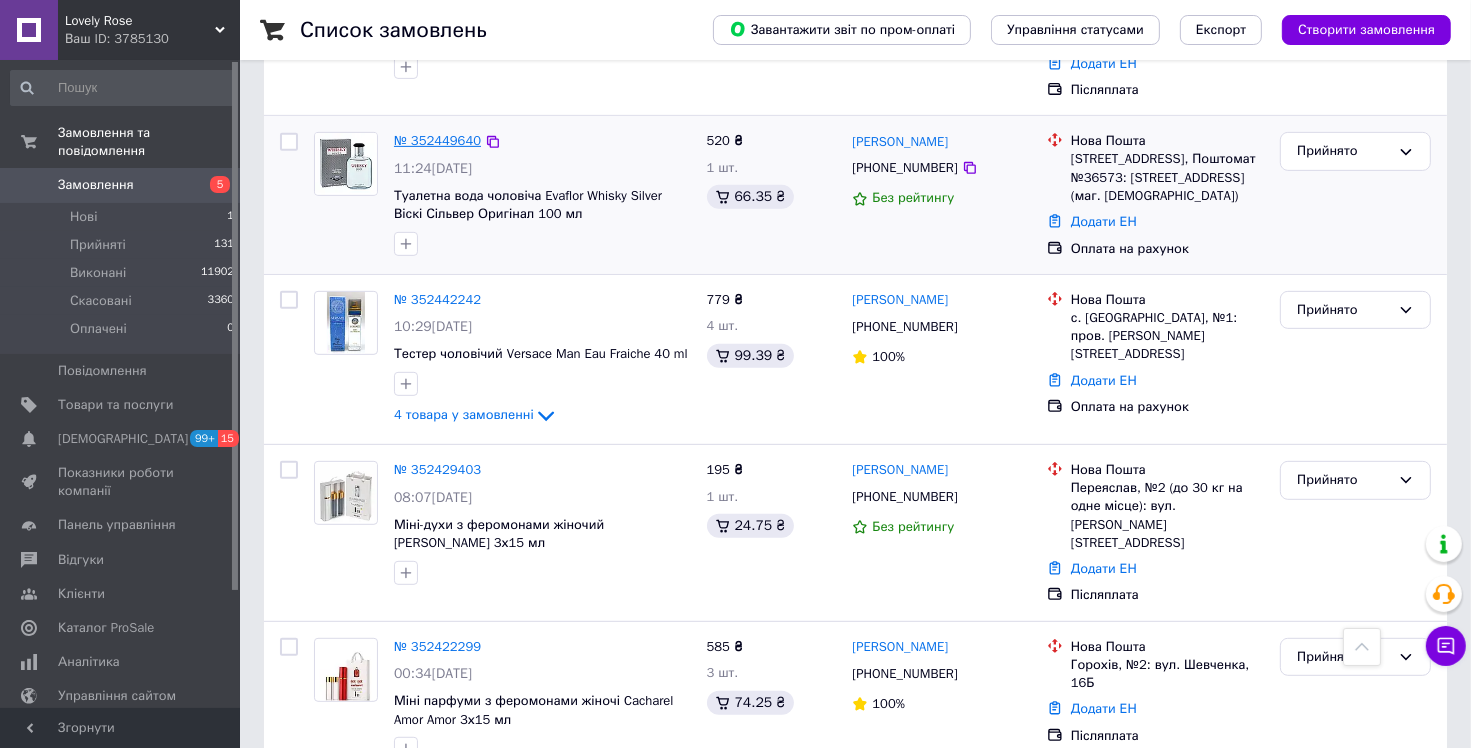 click on "№ 352449640" at bounding box center [437, 140] 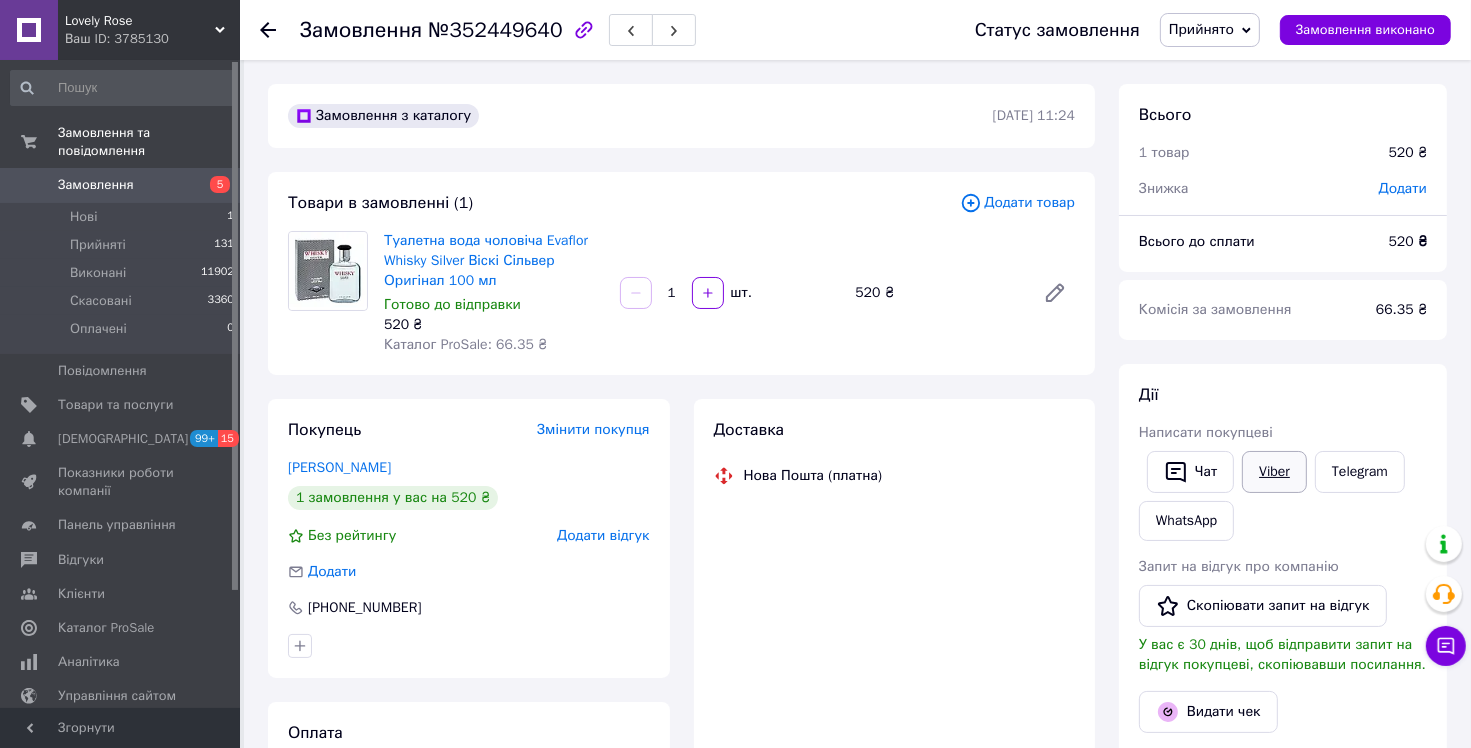 click on "Viber" at bounding box center [1274, 472] 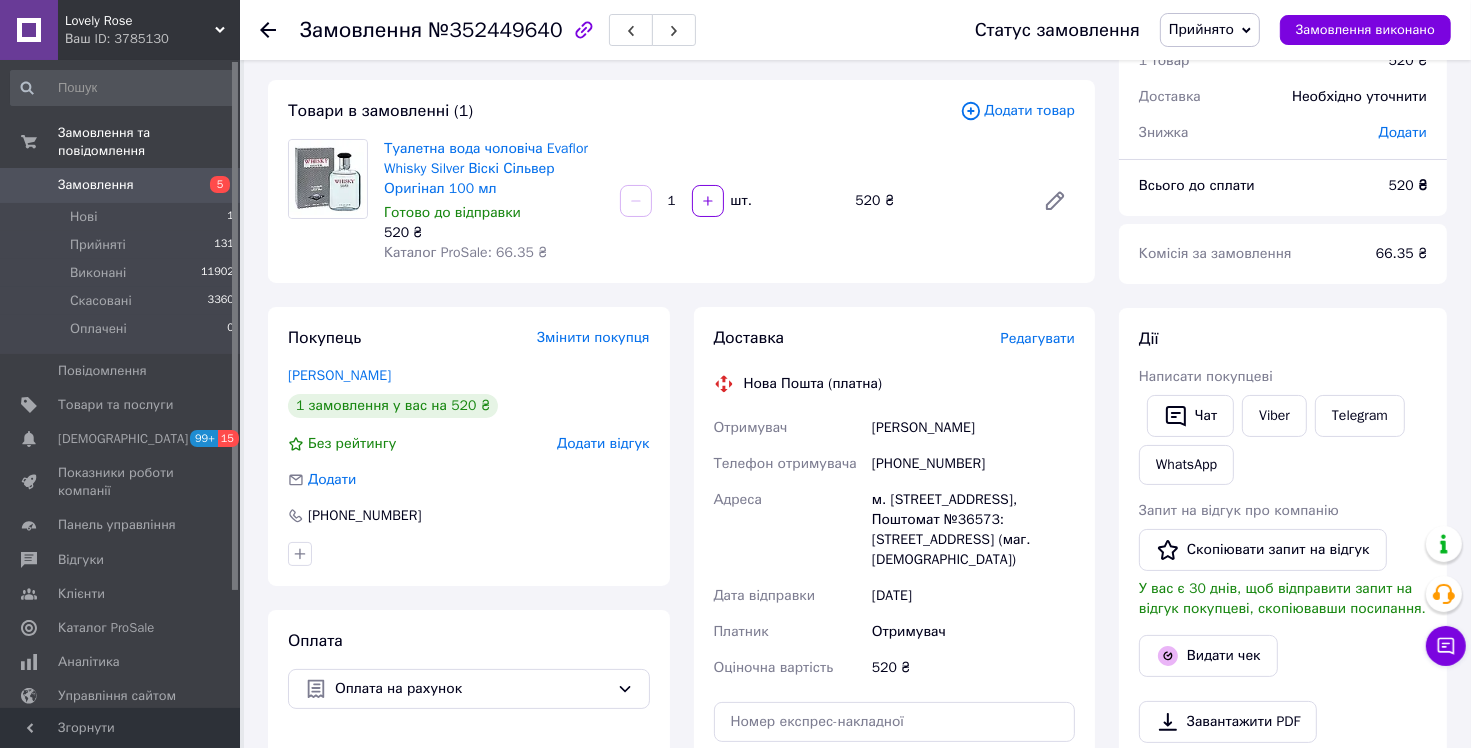 scroll, scrollTop: 200, scrollLeft: 0, axis: vertical 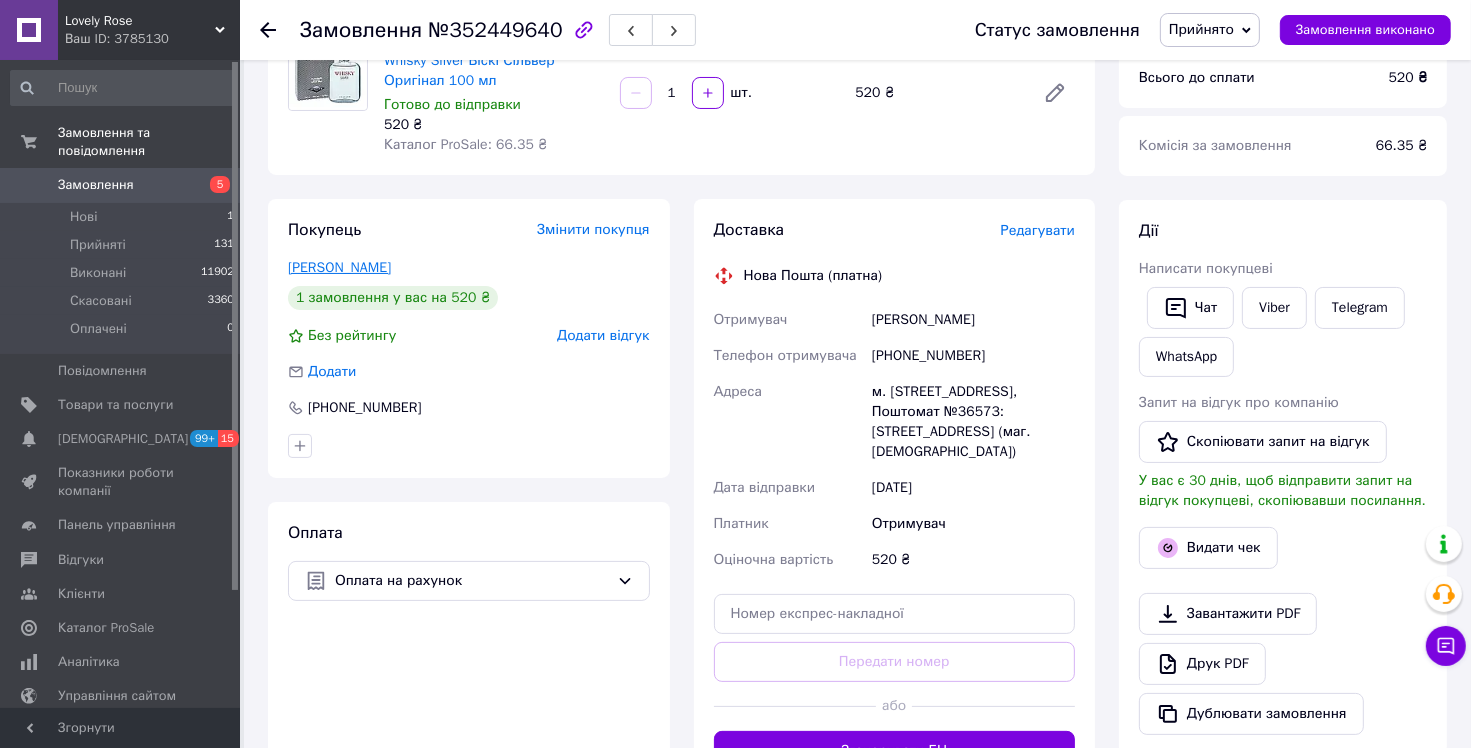 click on "[PERSON_NAME]" at bounding box center [339, 267] 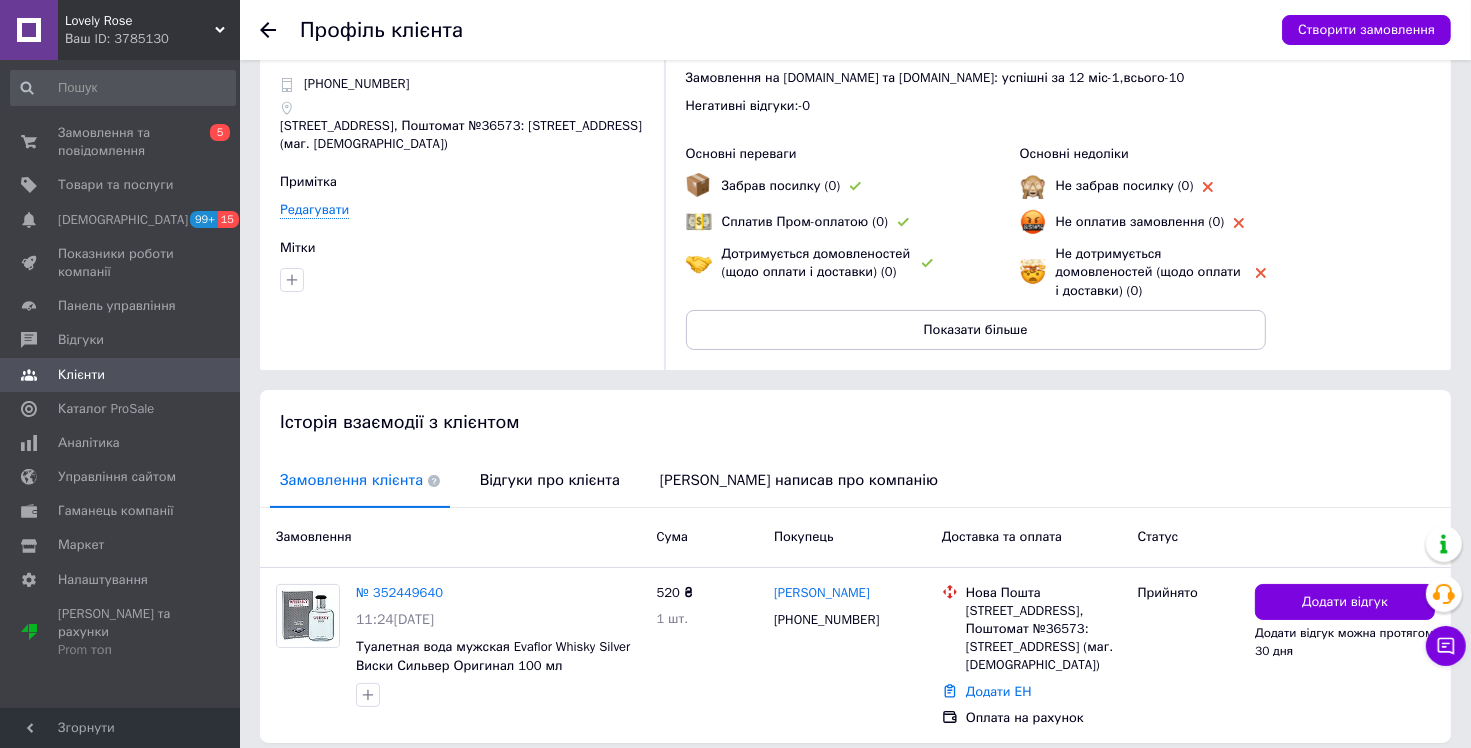 scroll, scrollTop: 139, scrollLeft: 0, axis: vertical 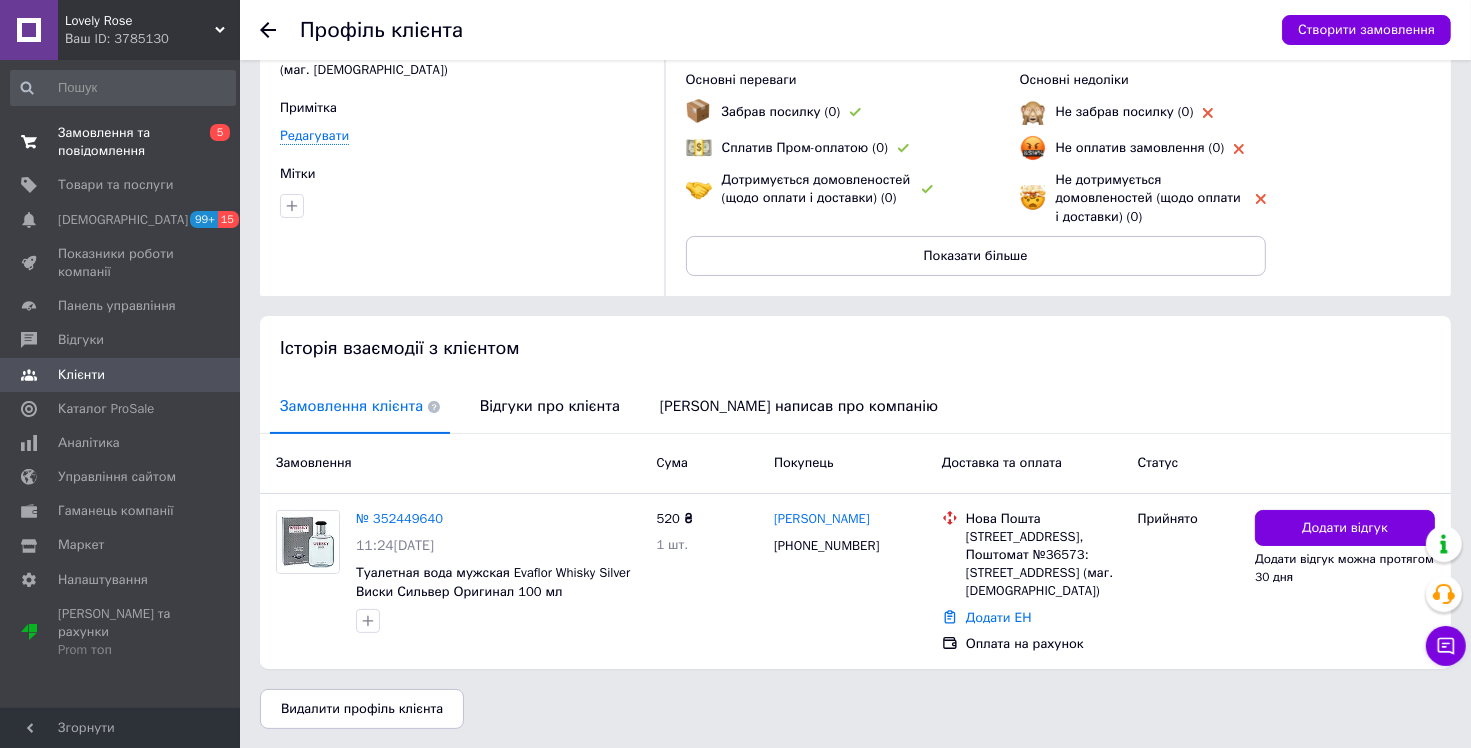 click on "Замовлення та повідомлення 0 5" at bounding box center (123, 142) 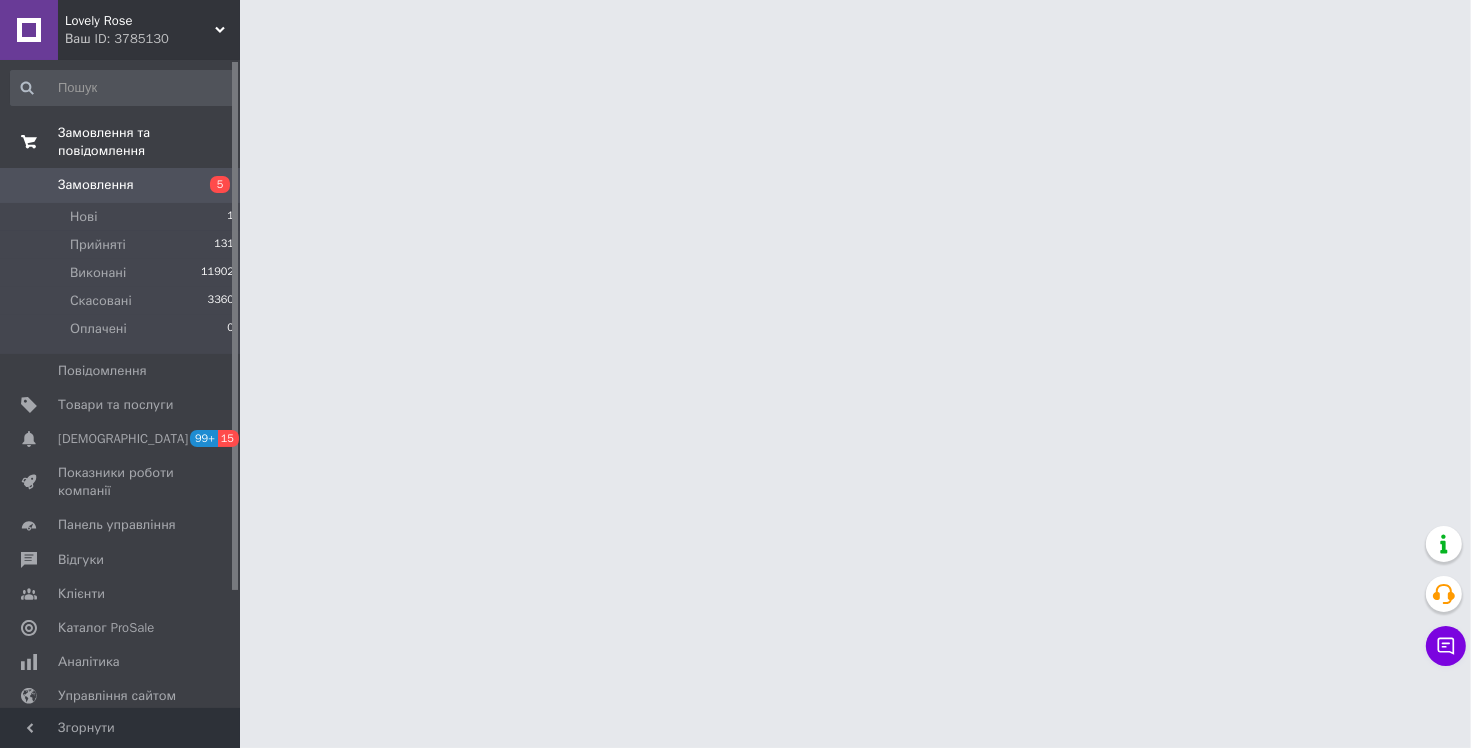 scroll, scrollTop: 0, scrollLeft: 0, axis: both 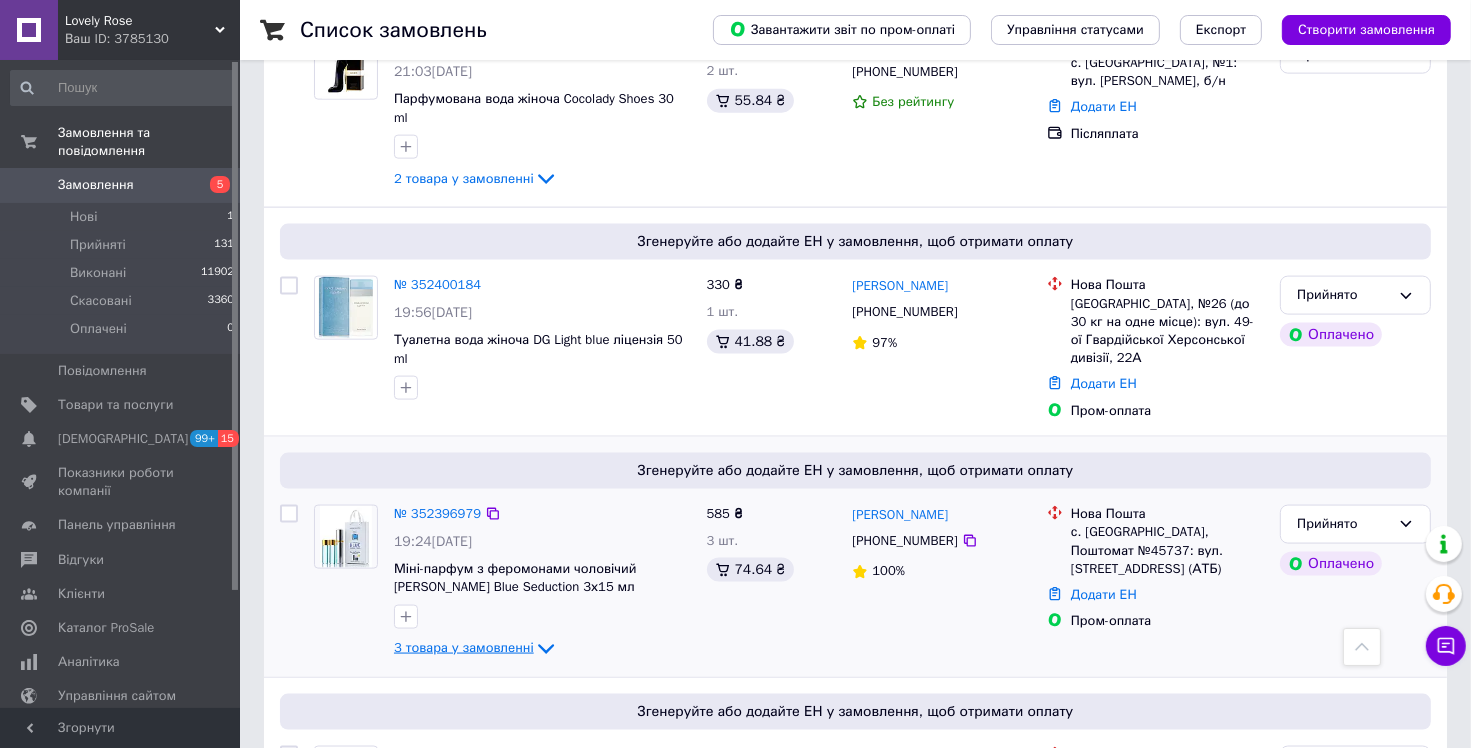 click on "3 товара у замовленні" at bounding box center [464, 648] 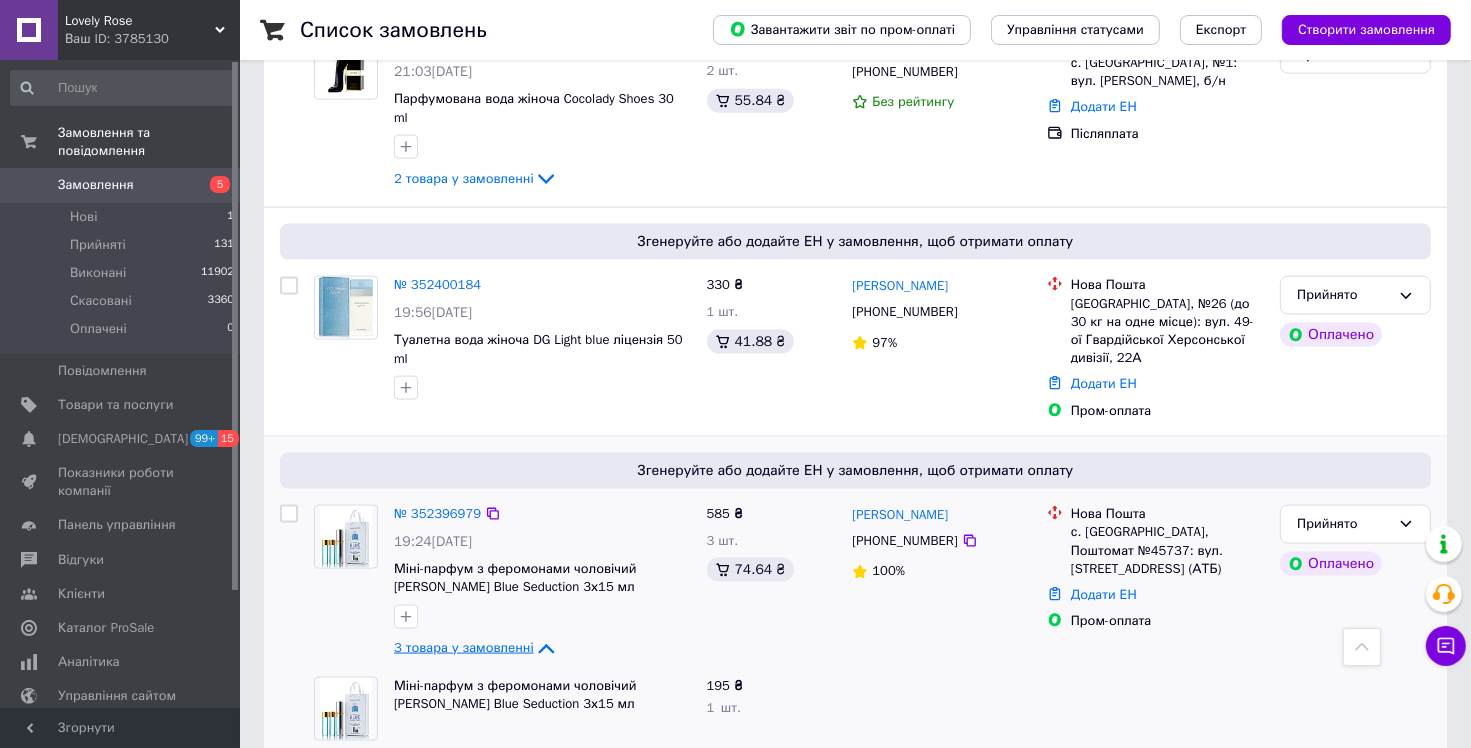 click on "3 товара у замовленні" at bounding box center [464, 648] 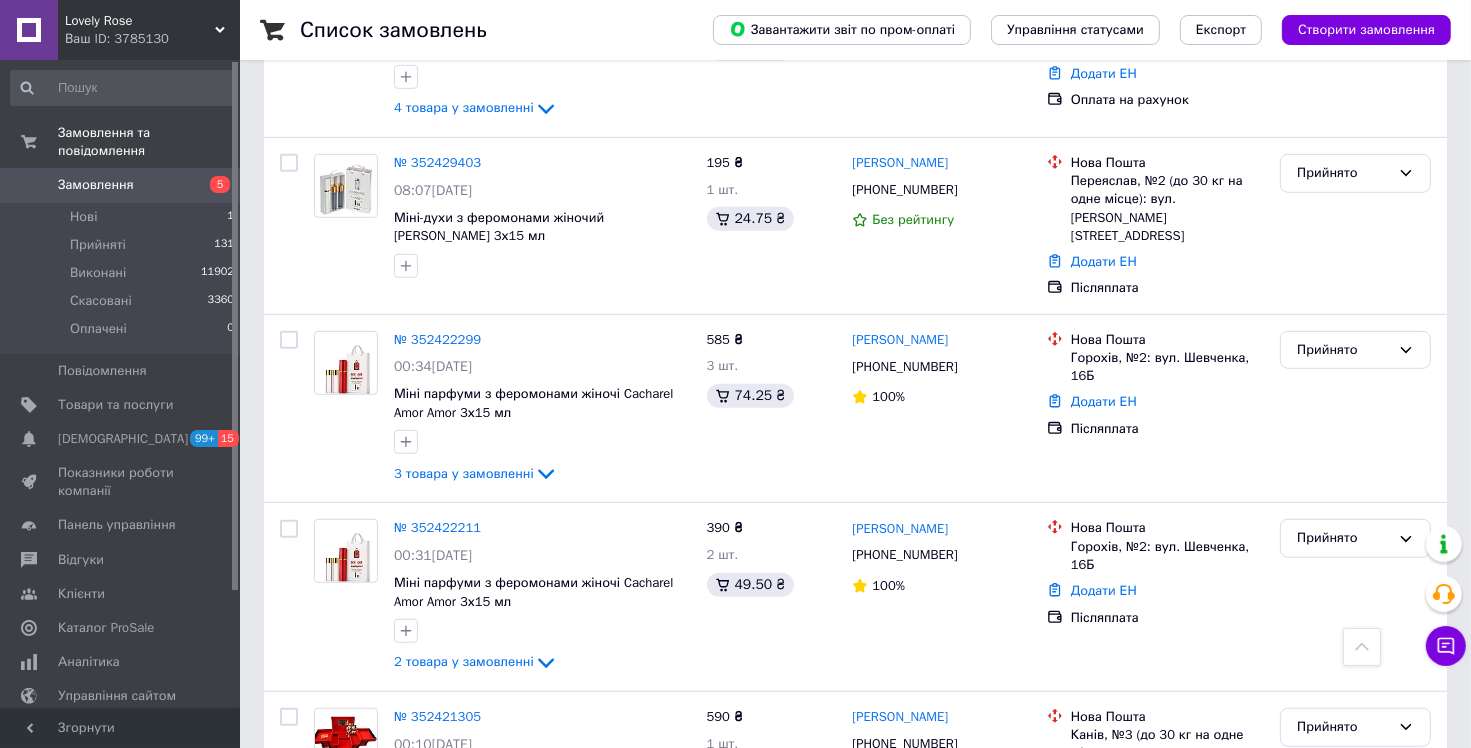 scroll, scrollTop: 1100, scrollLeft: 0, axis: vertical 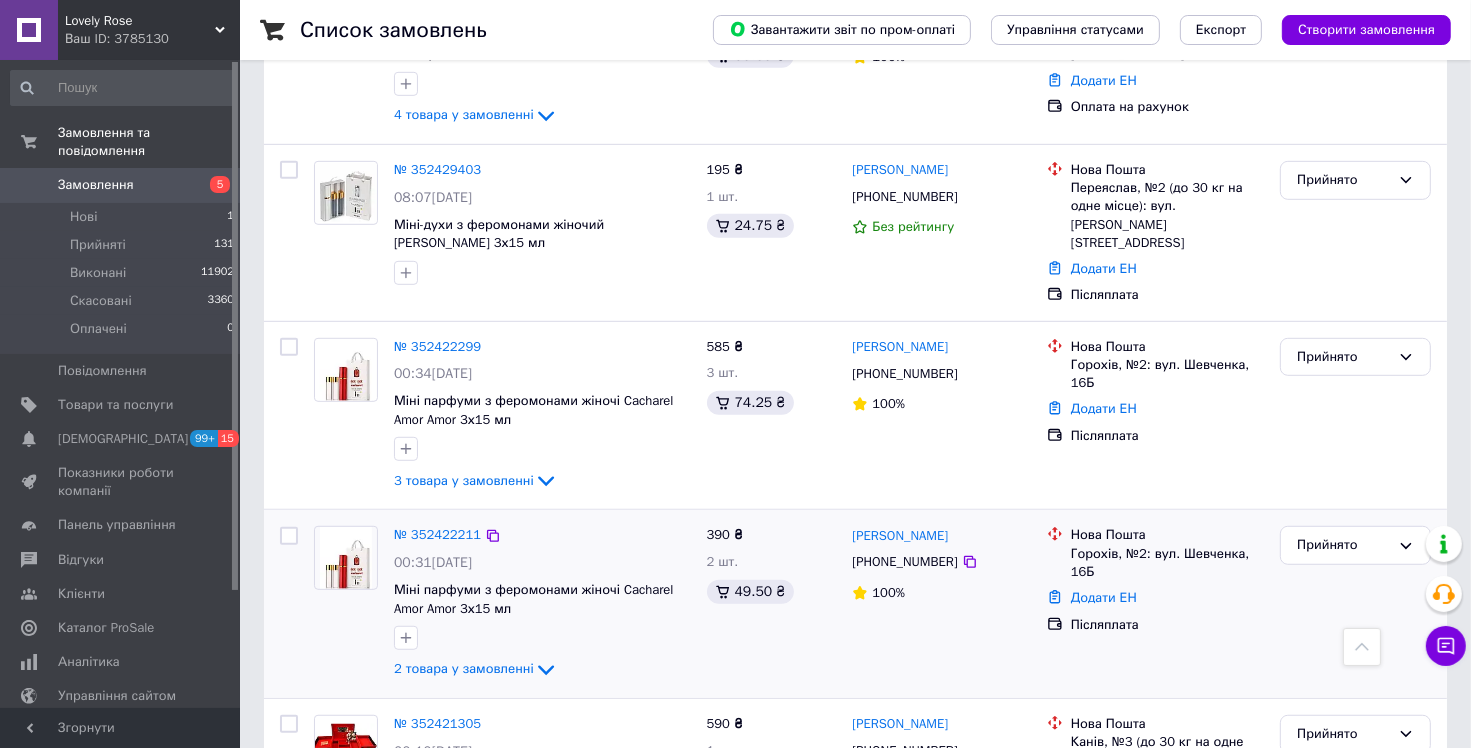 click at bounding box center (542, 638) 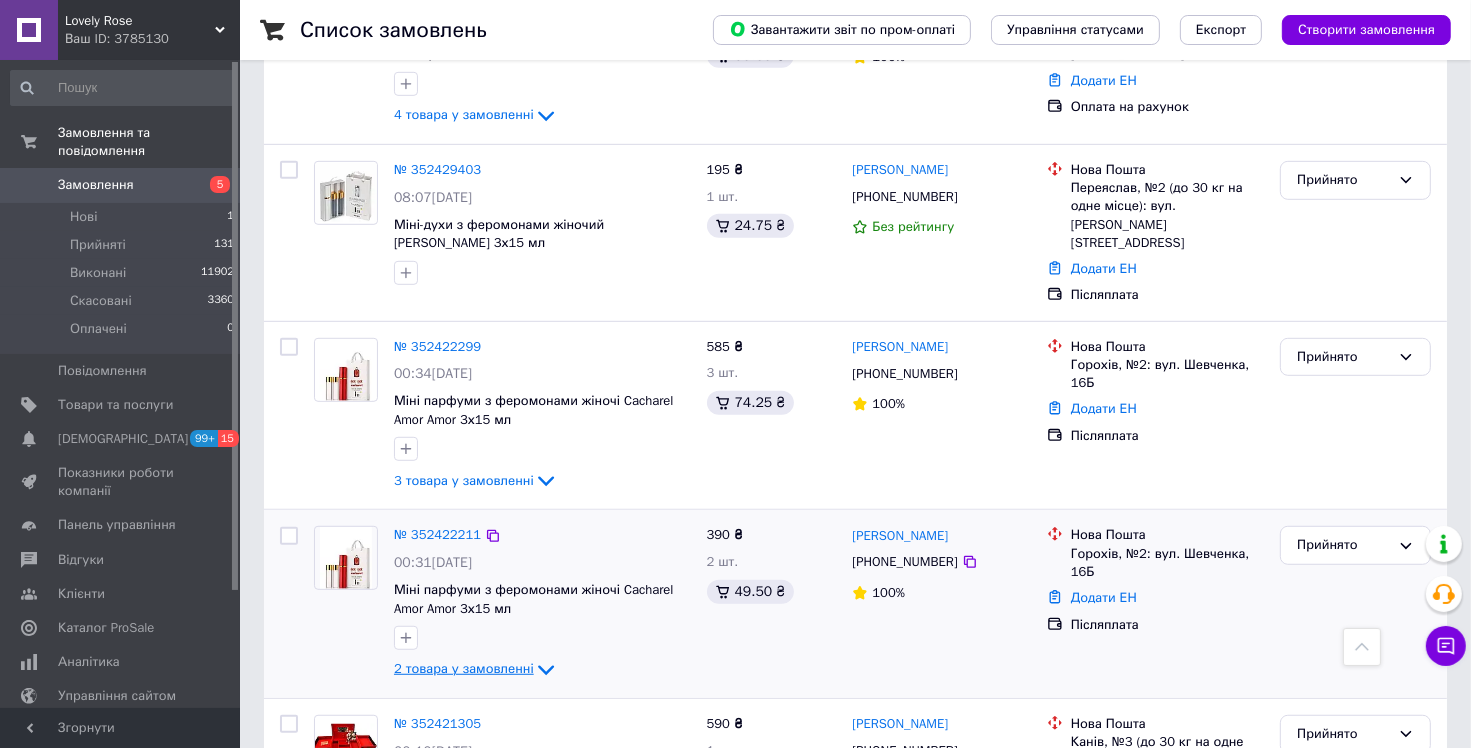 click on "2 товара у замовленні" at bounding box center (464, 669) 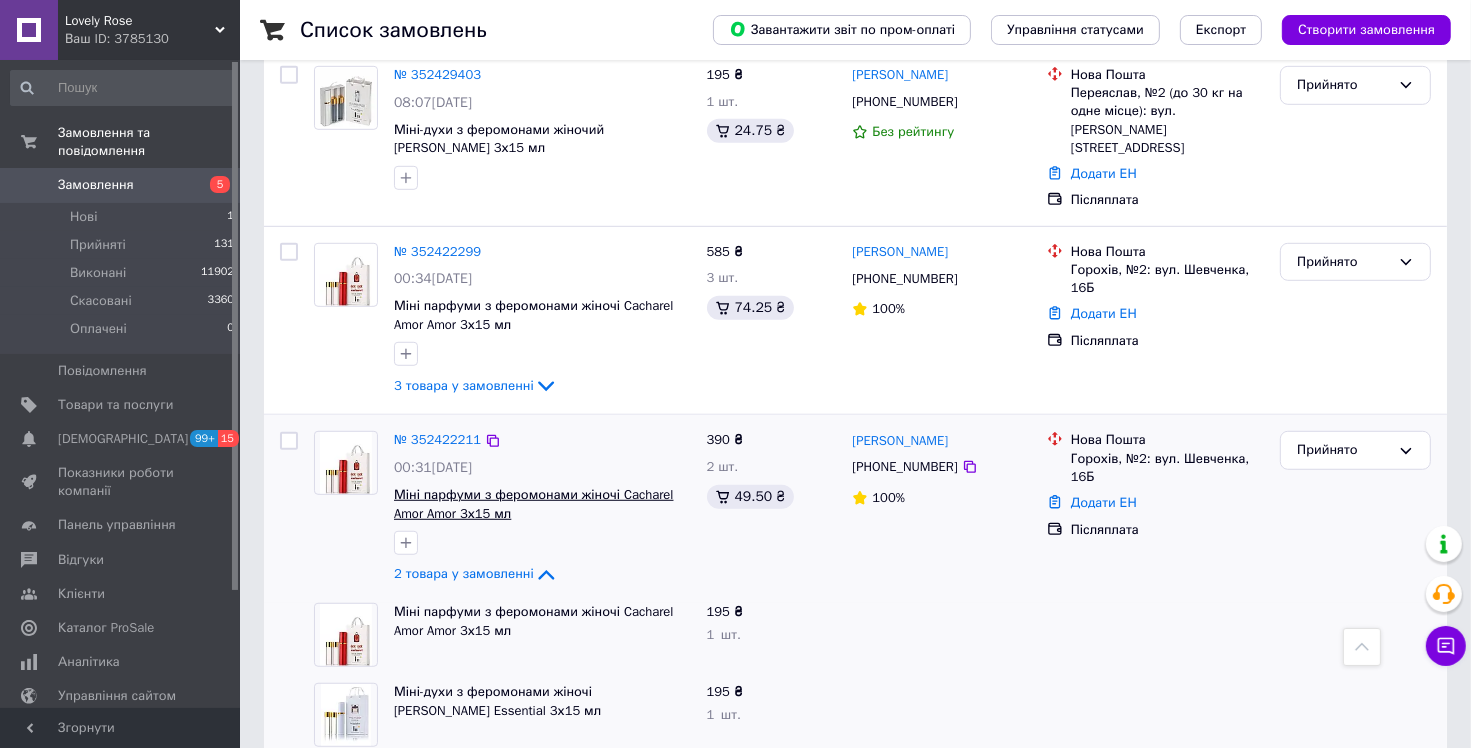 scroll, scrollTop: 1200, scrollLeft: 0, axis: vertical 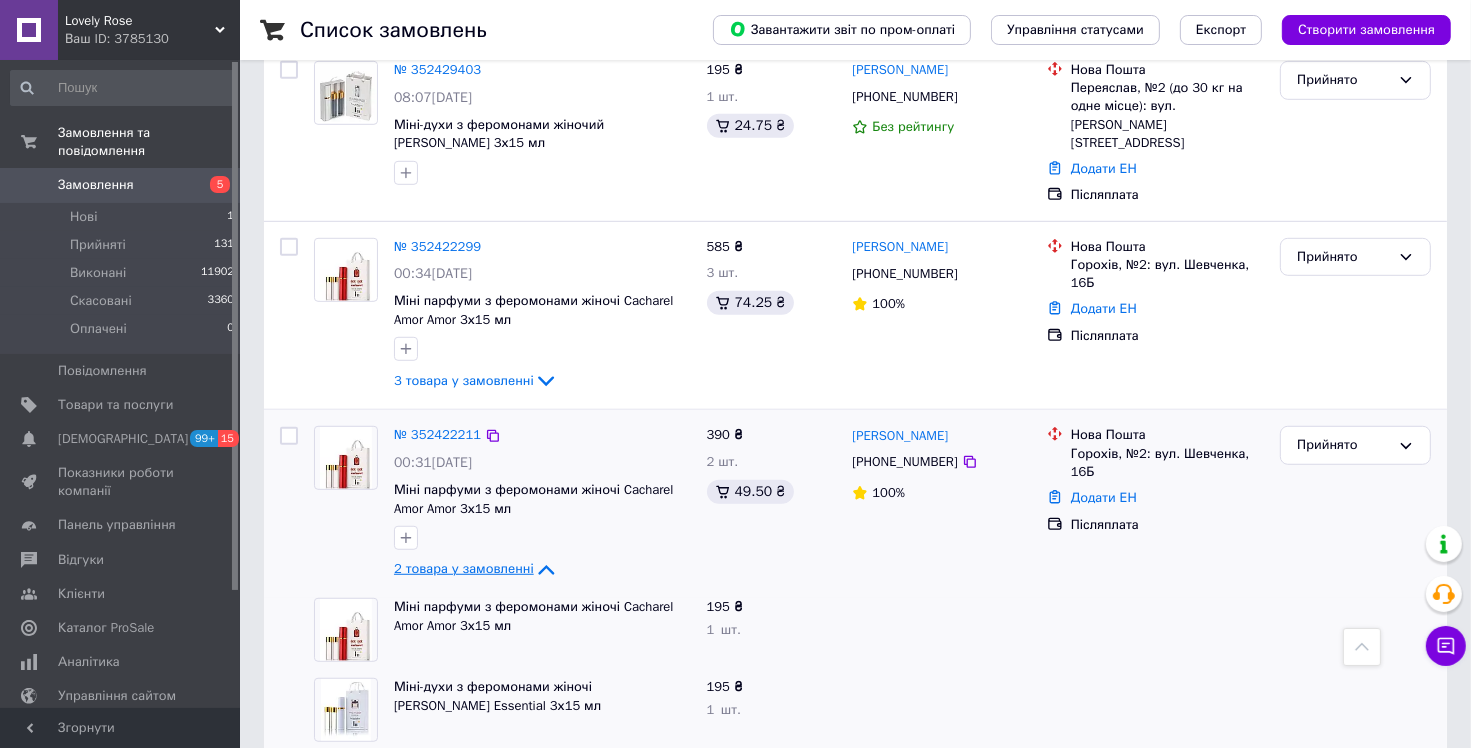 click on "2 товара у замовленні" at bounding box center (464, 569) 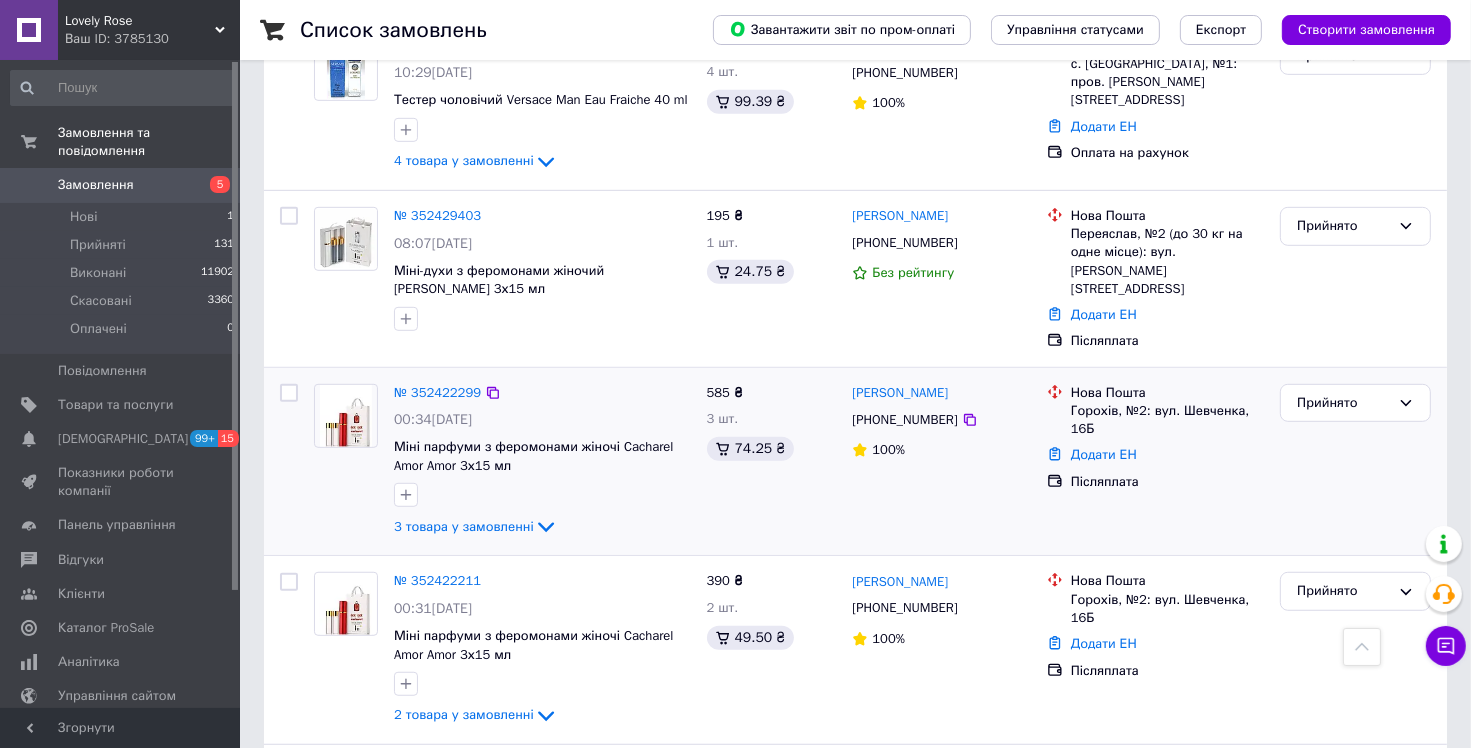 scroll, scrollTop: 1000, scrollLeft: 0, axis: vertical 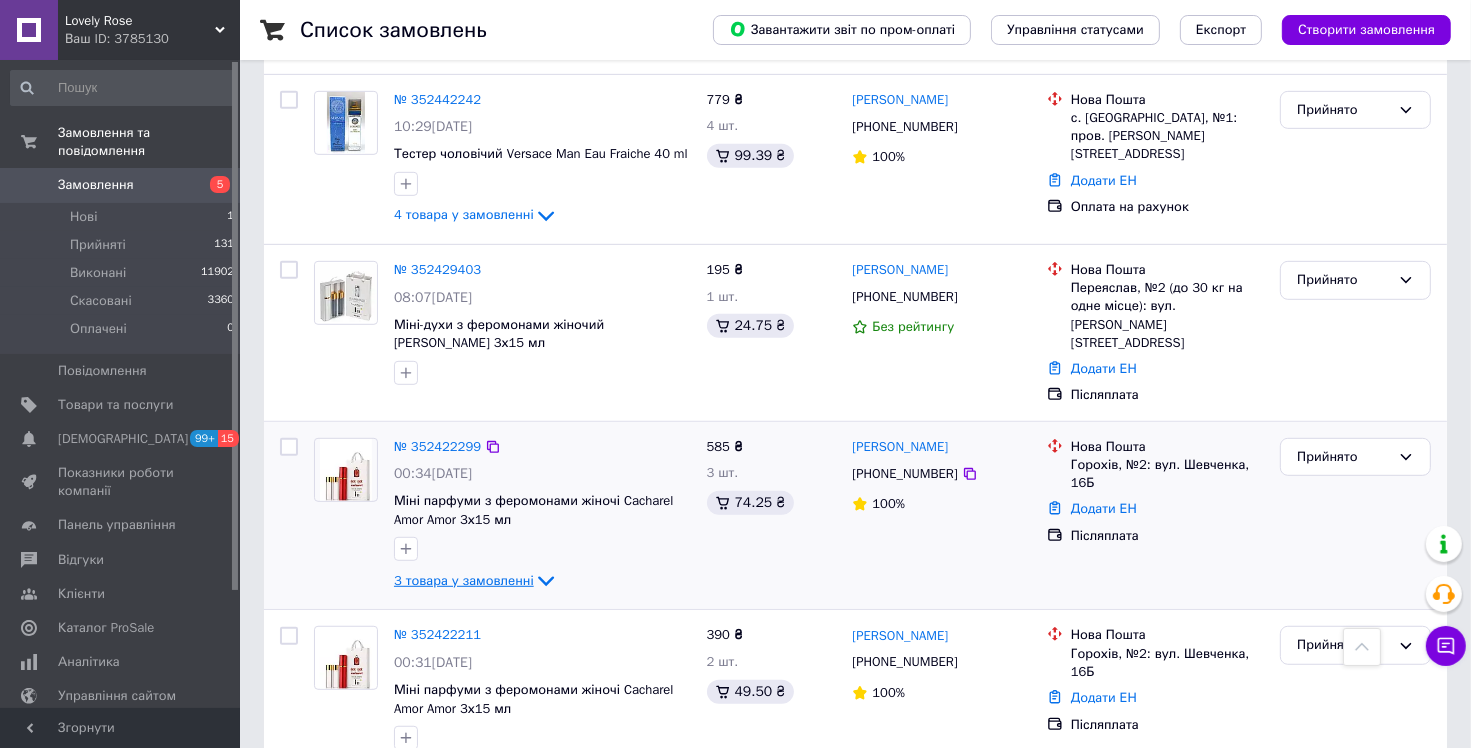click on "3 товара у замовленні" at bounding box center [464, 580] 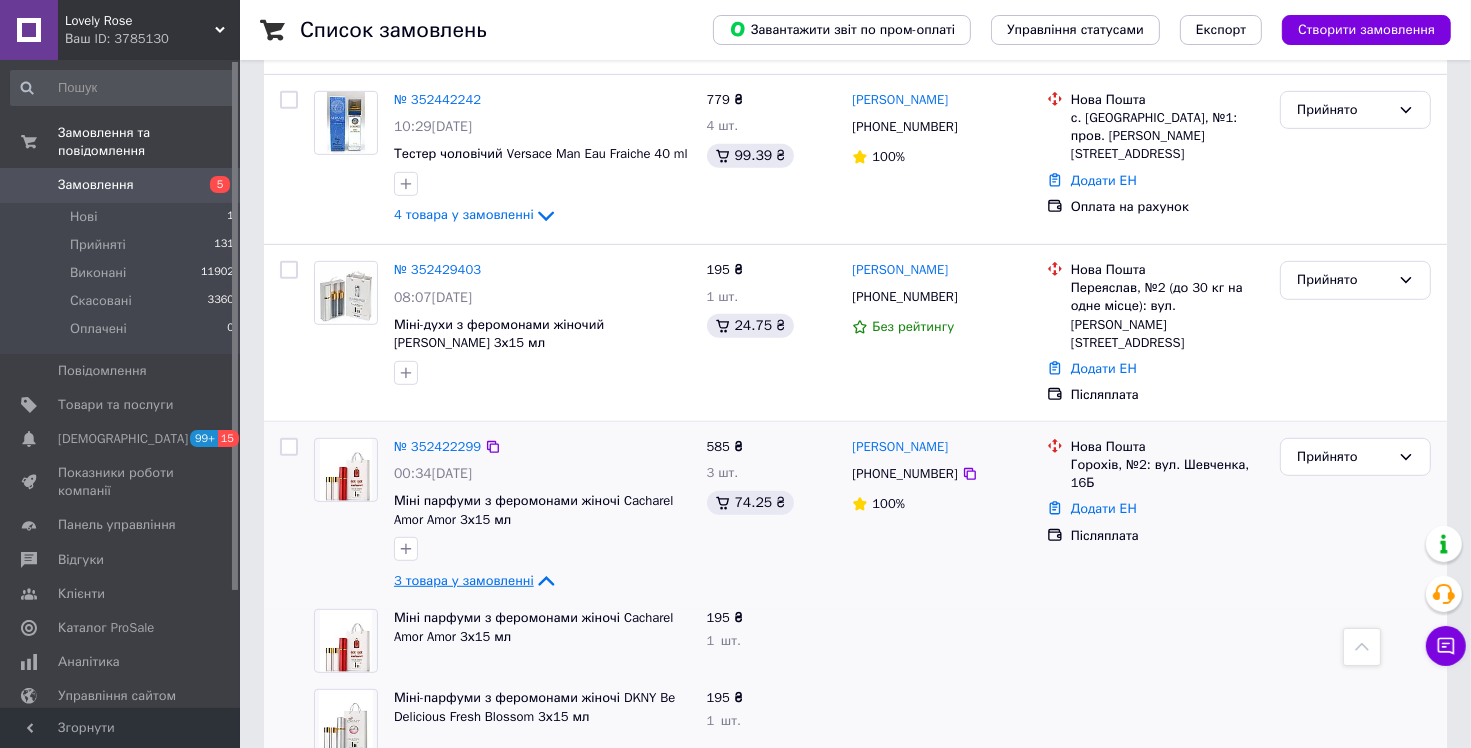 click on "3 товара у замовленні" at bounding box center (464, 580) 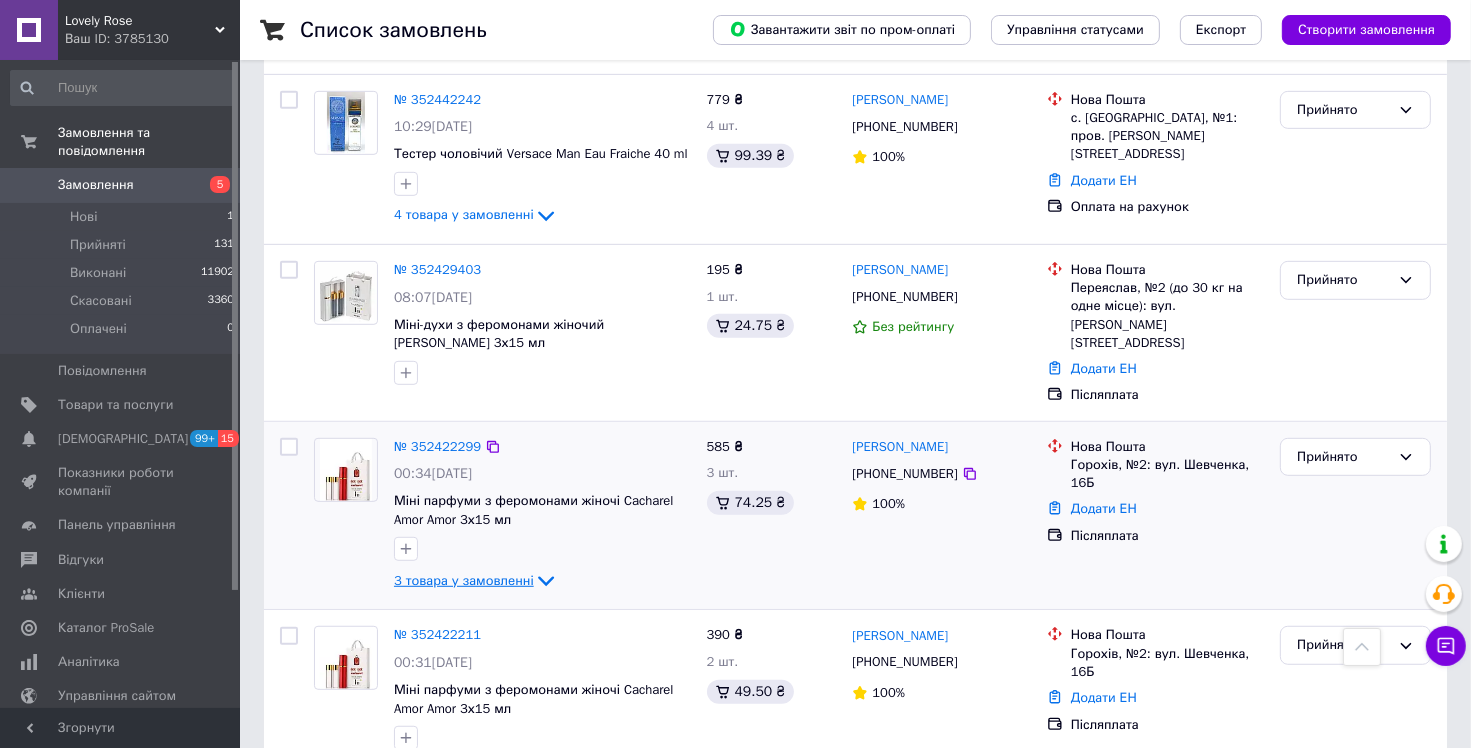 click on "3 товара у замовленні" at bounding box center [464, 580] 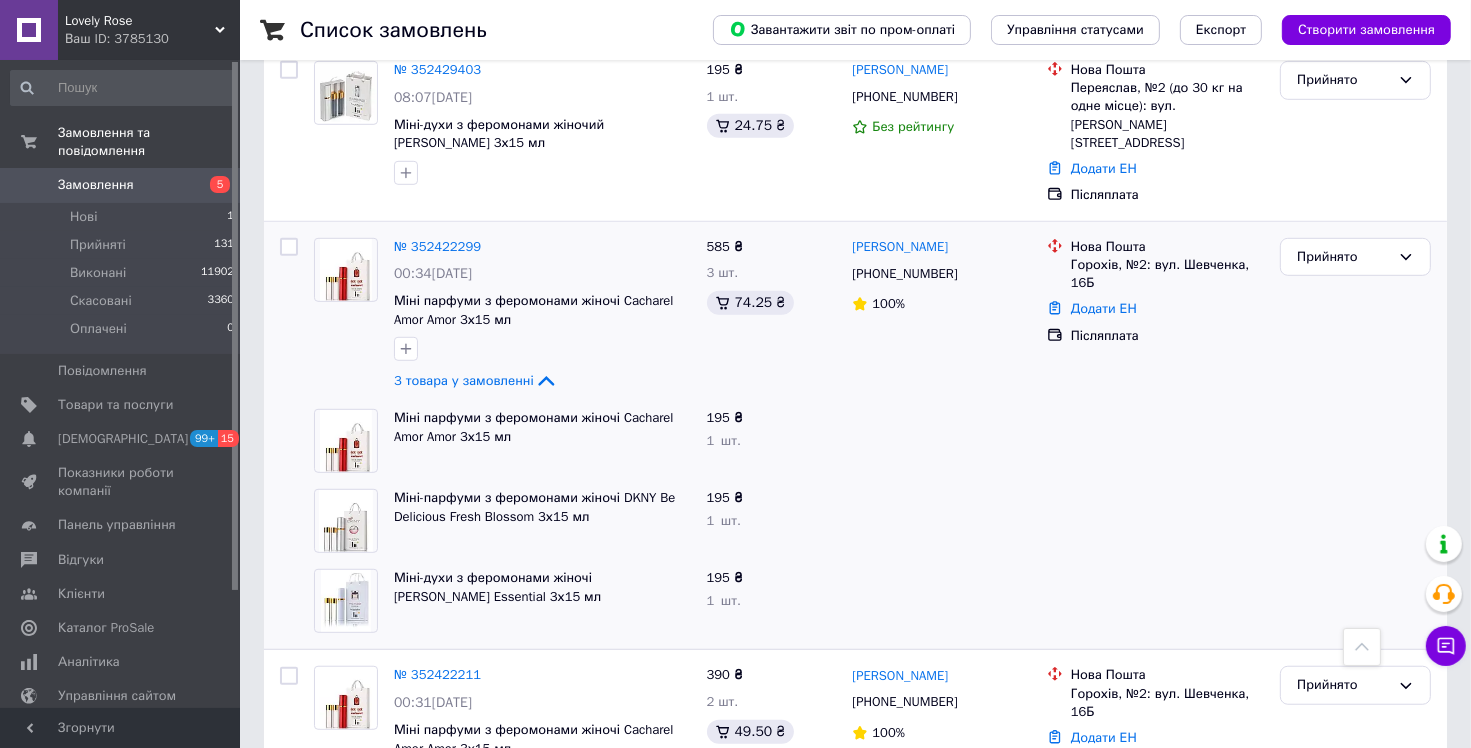 scroll, scrollTop: 1400, scrollLeft: 0, axis: vertical 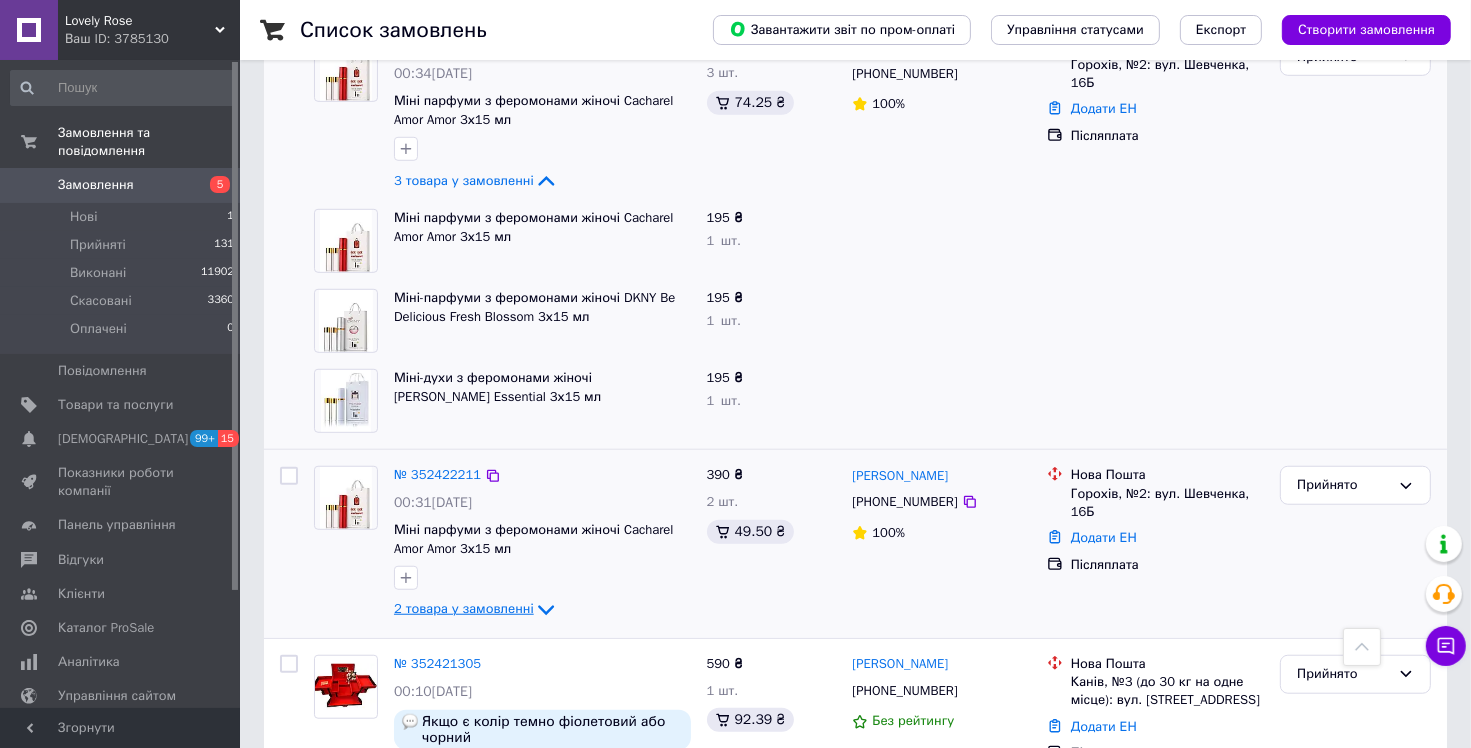 click on "2 товара у замовленні" at bounding box center (464, 609) 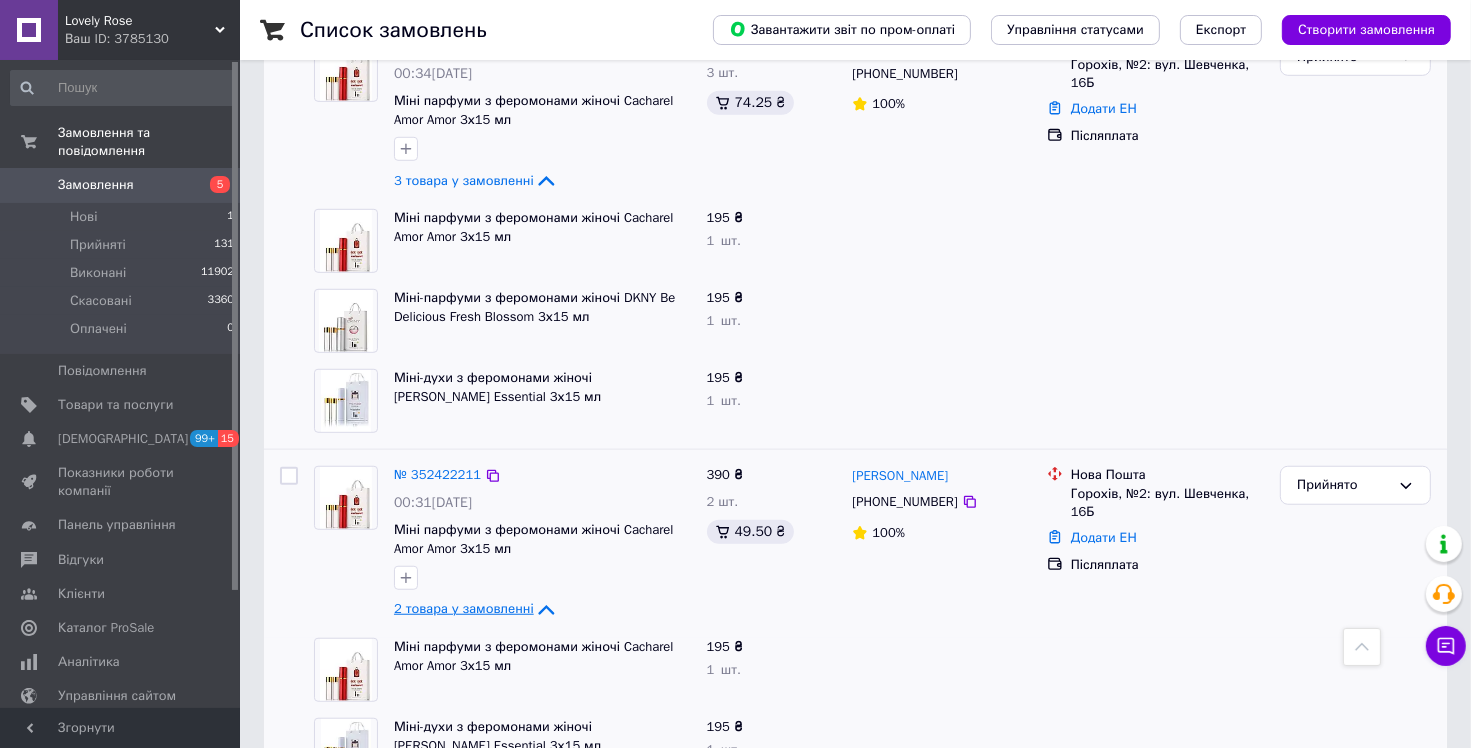 click on "2 товара у замовленні" at bounding box center [464, 609] 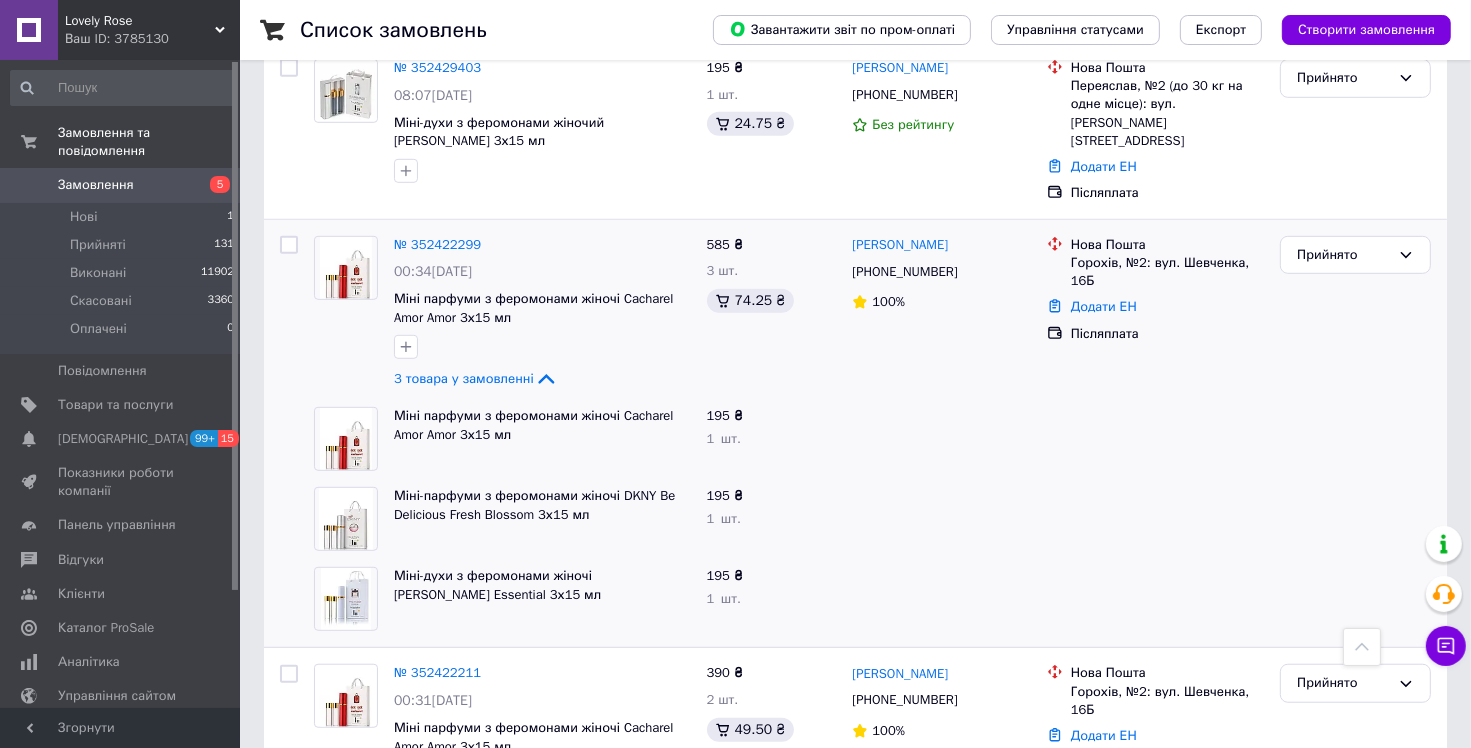 scroll, scrollTop: 1200, scrollLeft: 0, axis: vertical 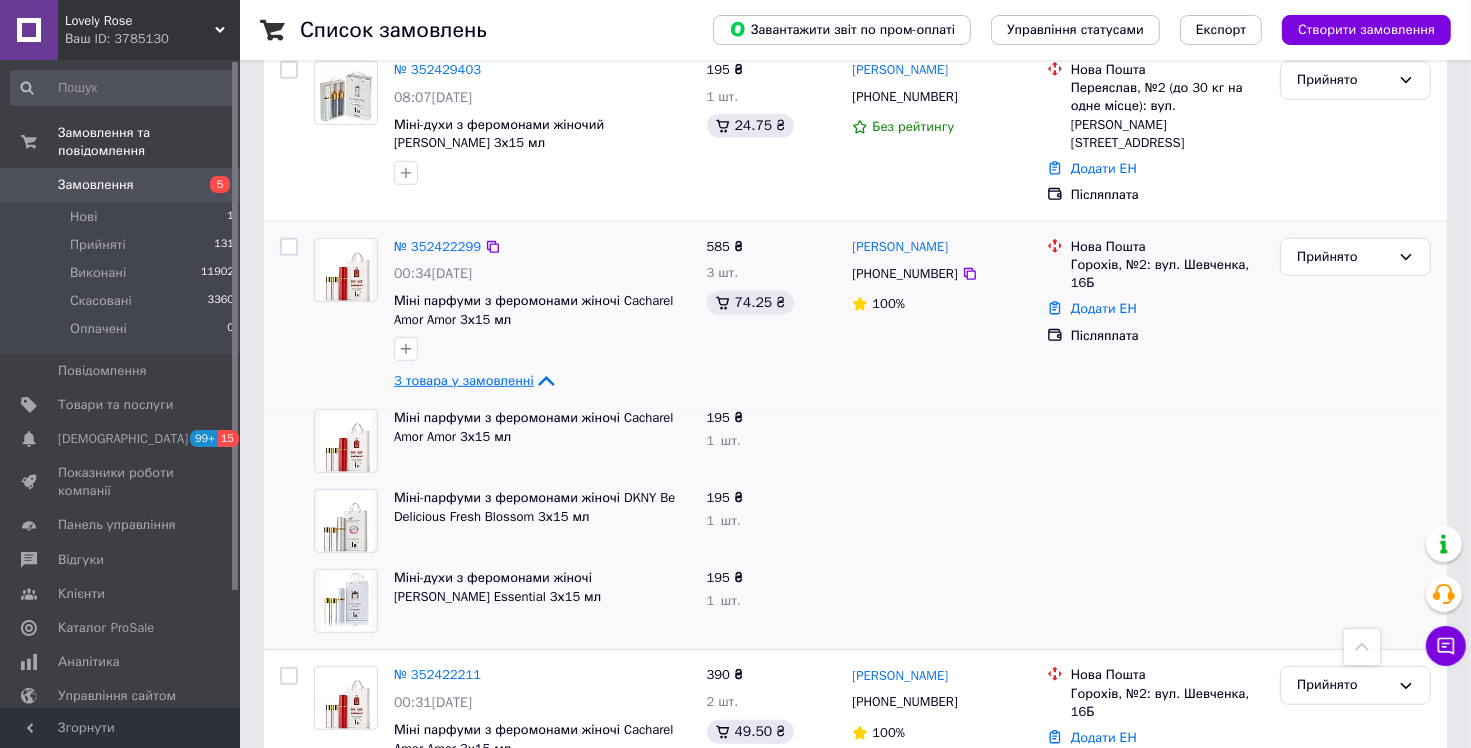 click on "3 товара у замовленні" at bounding box center [464, 380] 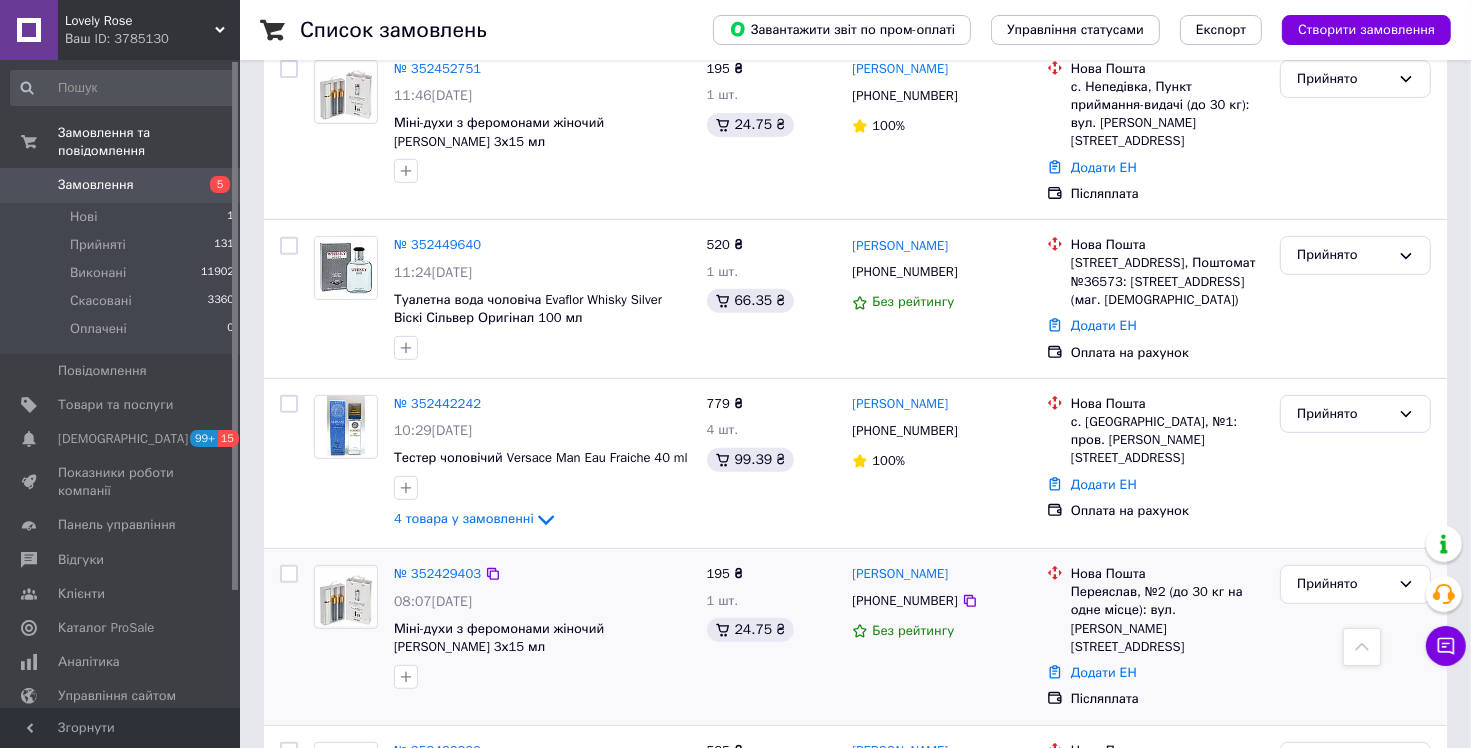 scroll, scrollTop: 800, scrollLeft: 0, axis: vertical 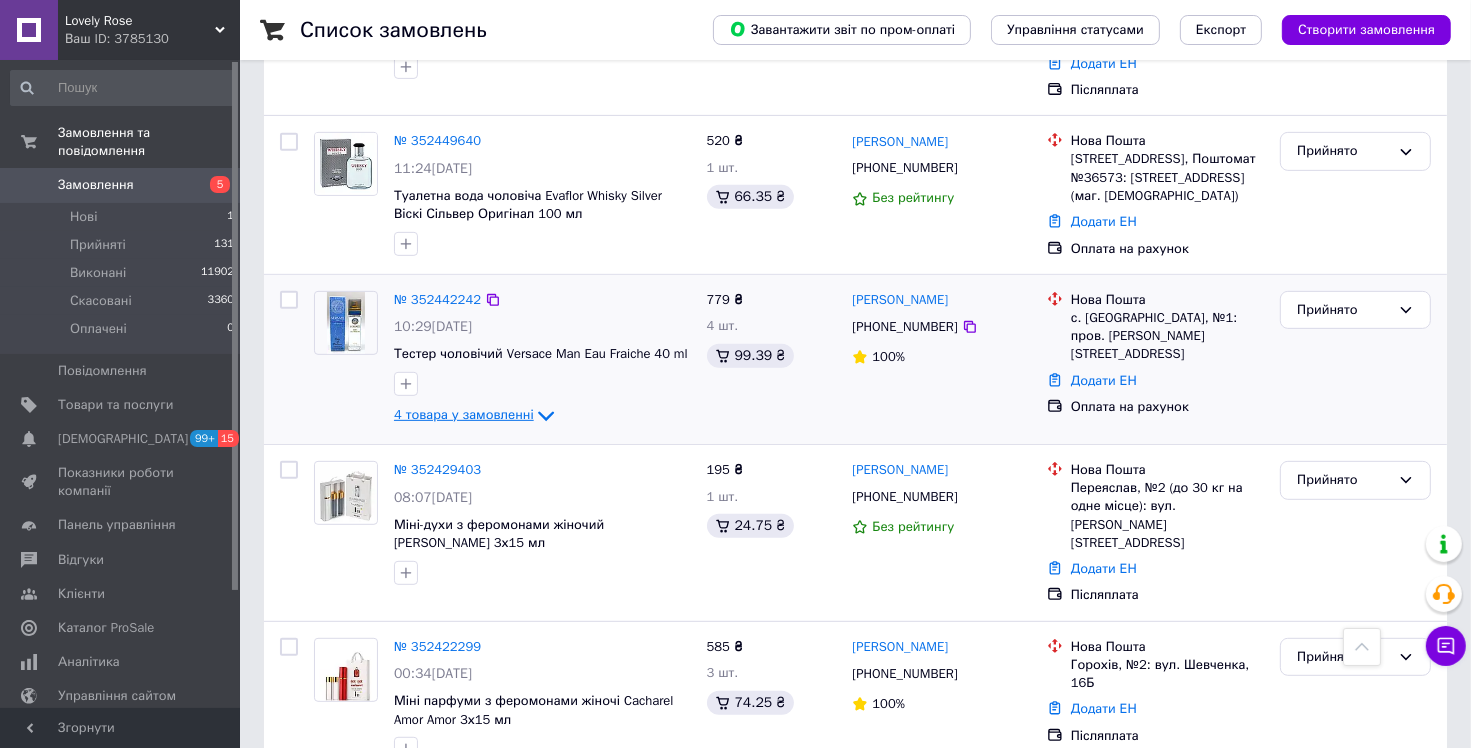 click on "4 товара у замовленні" at bounding box center [464, 415] 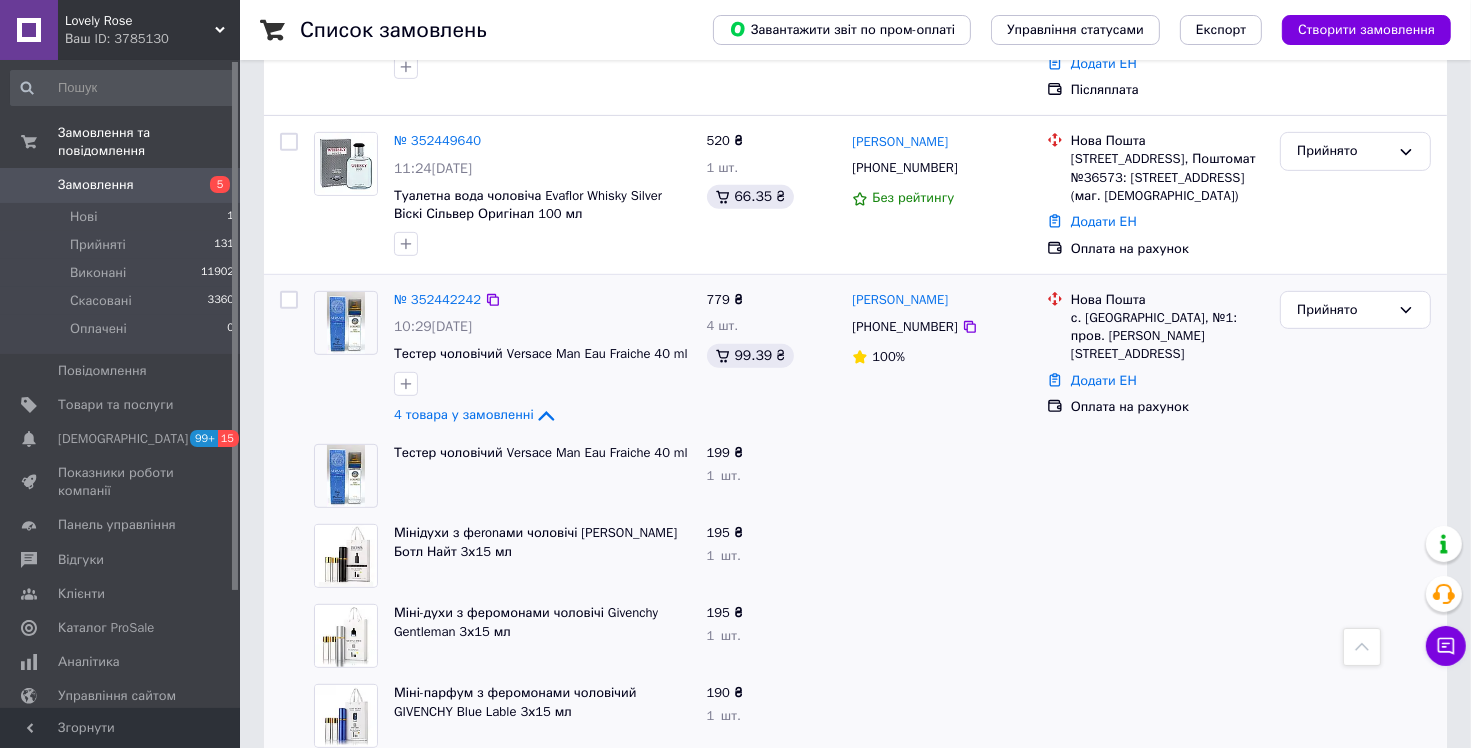 click on "4 товара у замовленні" 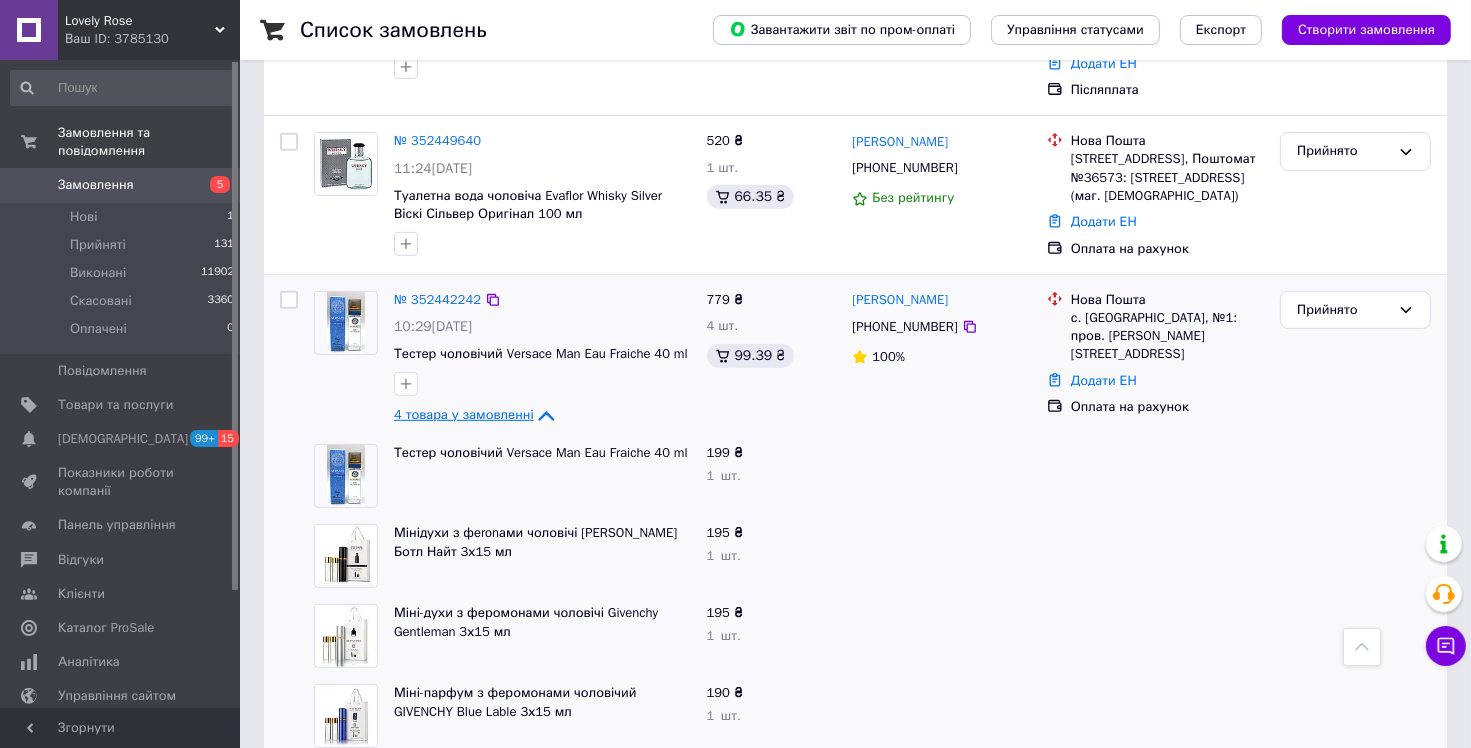 click on "4 товара у замовленні" at bounding box center (464, 415) 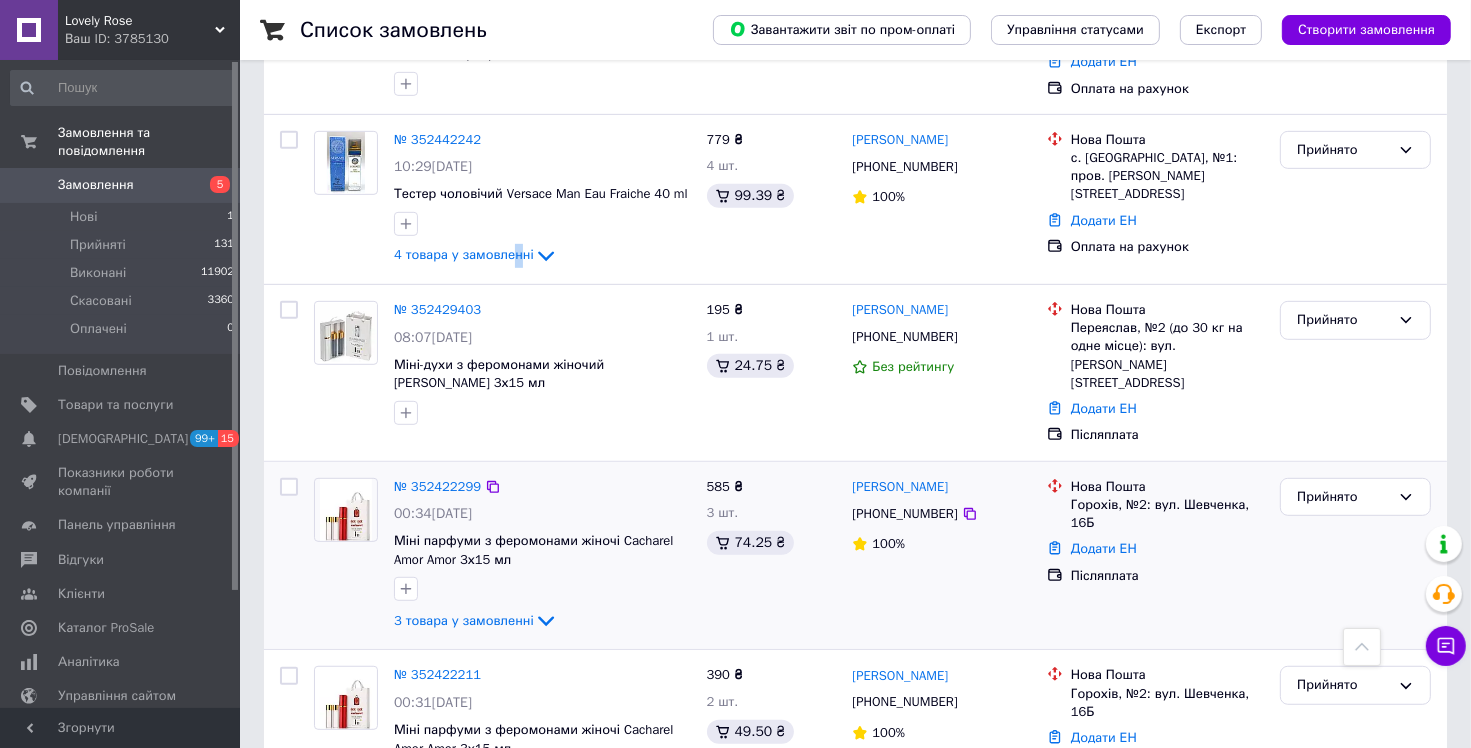 scroll, scrollTop: 1100, scrollLeft: 0, axis: vertical 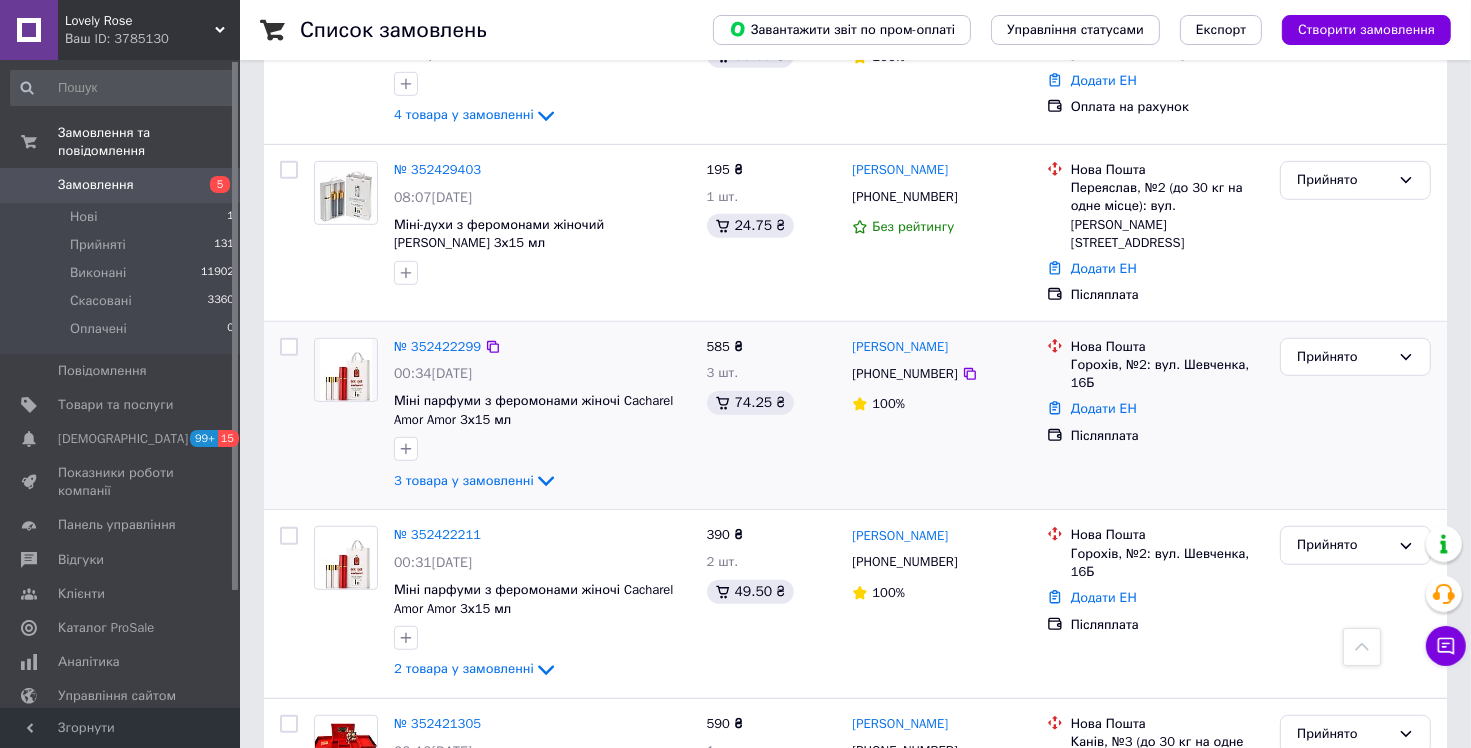 click on "[PERSON_NAME] [PHONE_NUMBER] 100%" at bounding box center [941, 416] 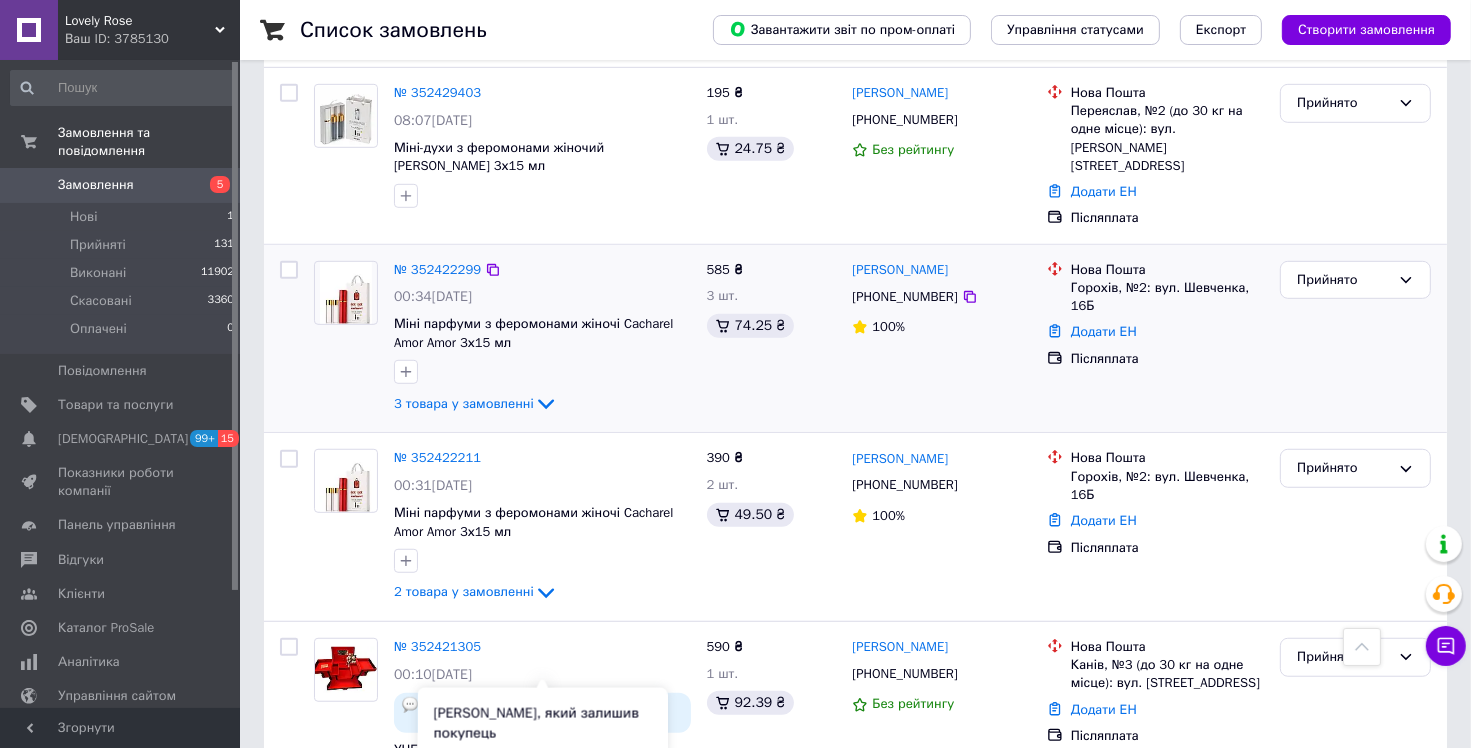 scroll, scrollTop: 1100, scrollLeft: 0, axis: vertical 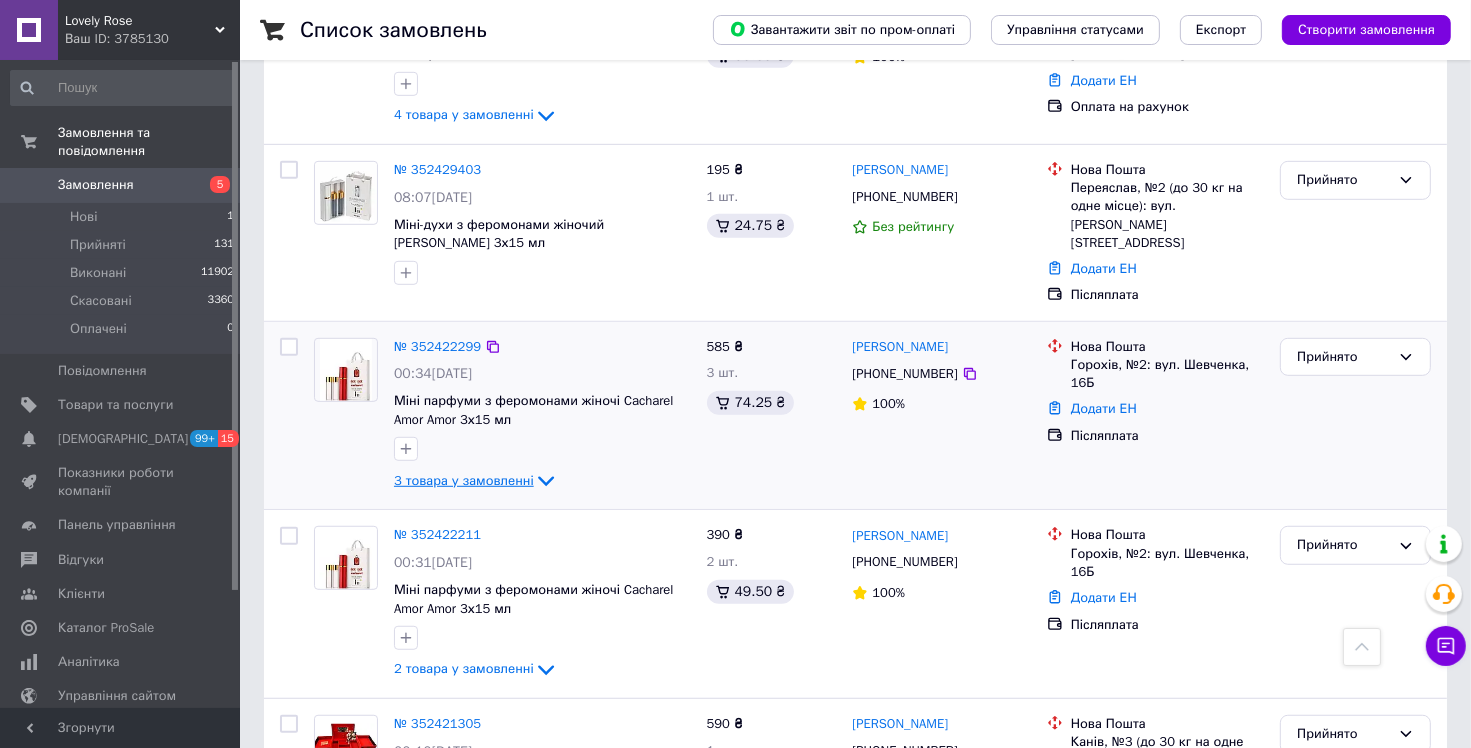 click on "3 товара у замовленні" at bounding box center (464, 480) 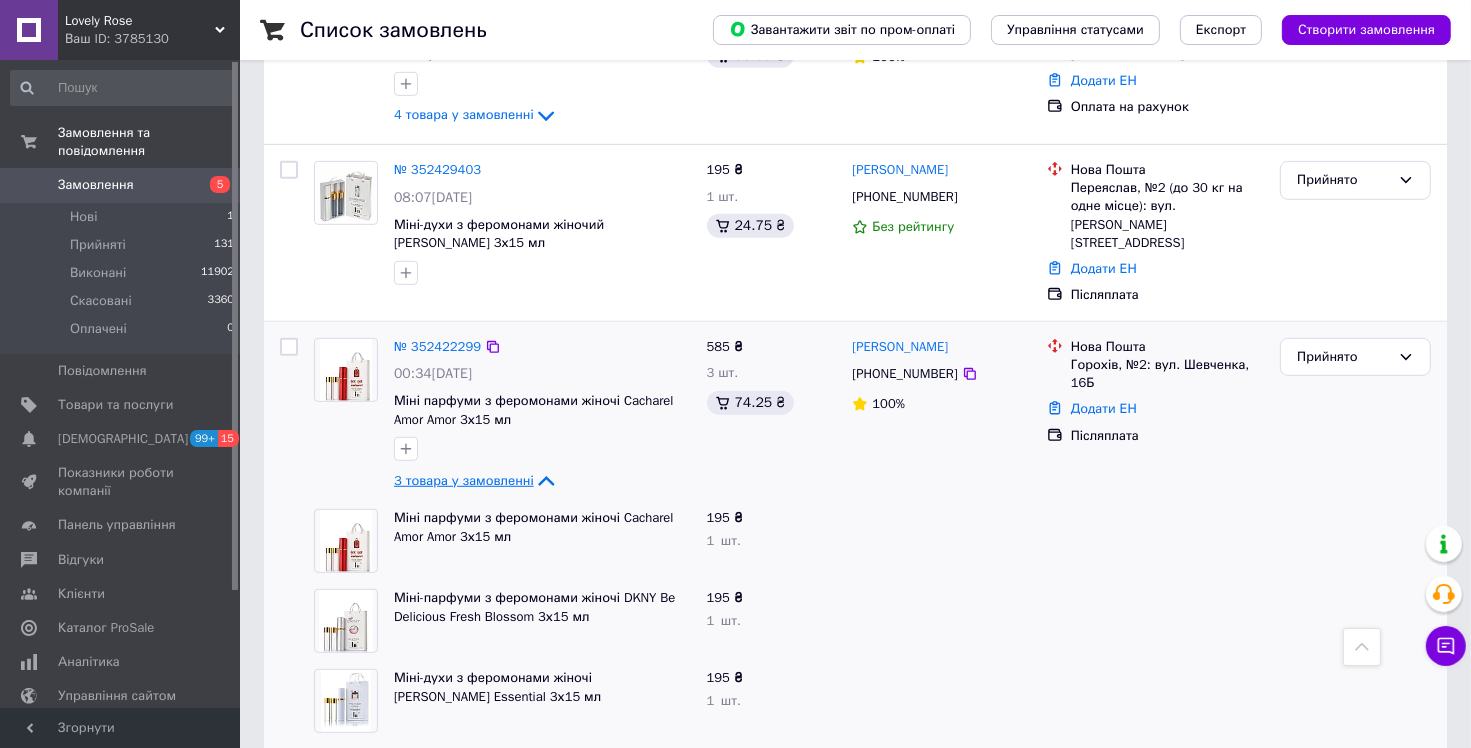 click on "3 товара у замовленні" at bounding box center (464, 480) 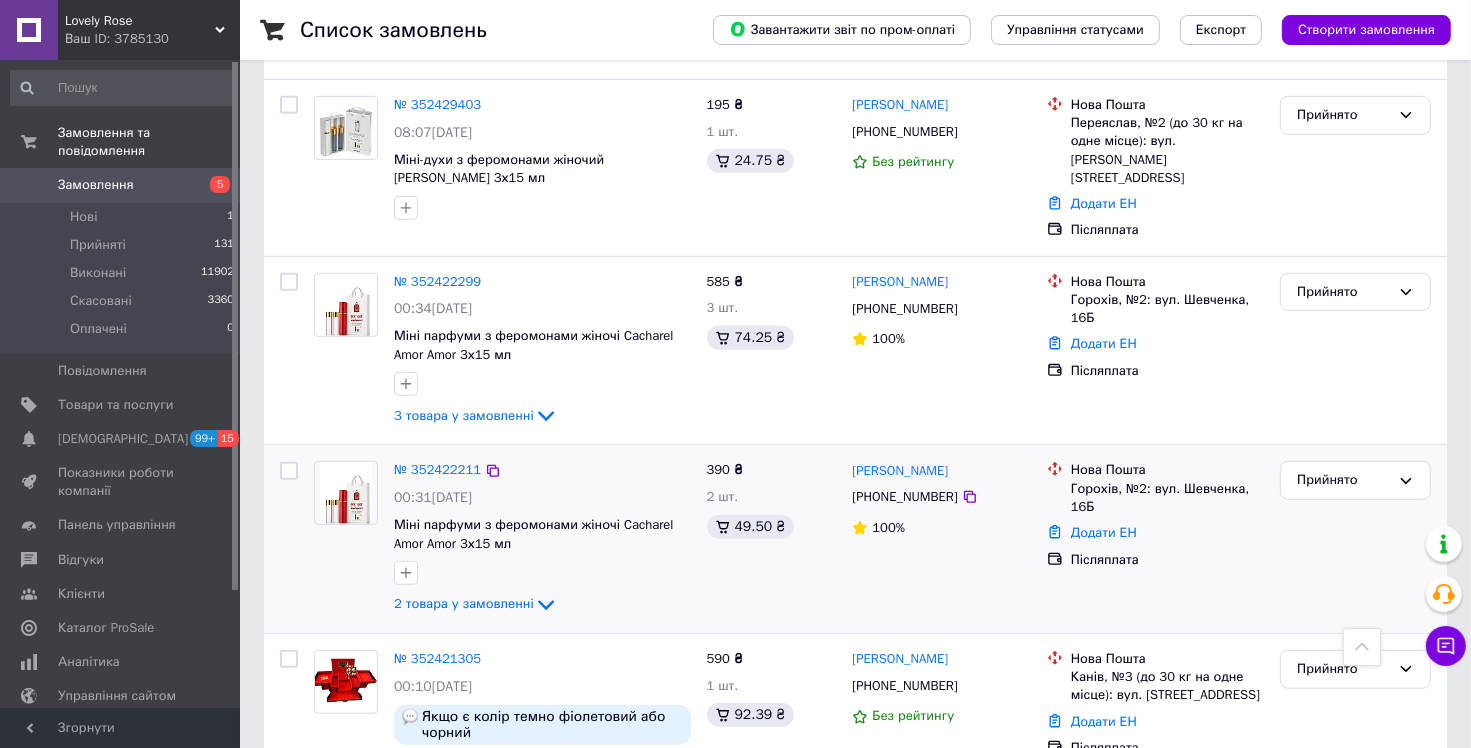scroll, scrollTop: 1200, scrollLeft: 0, axis: vertical 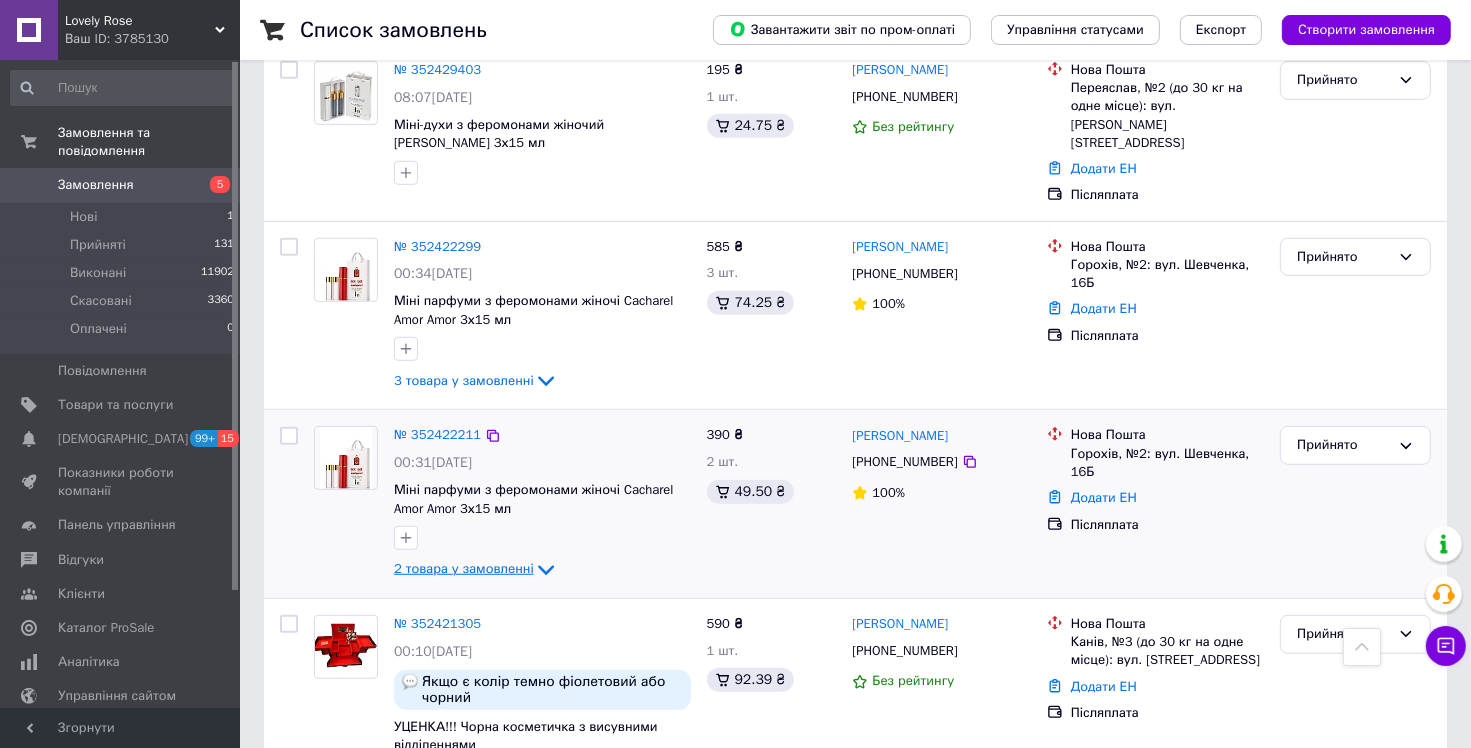 click 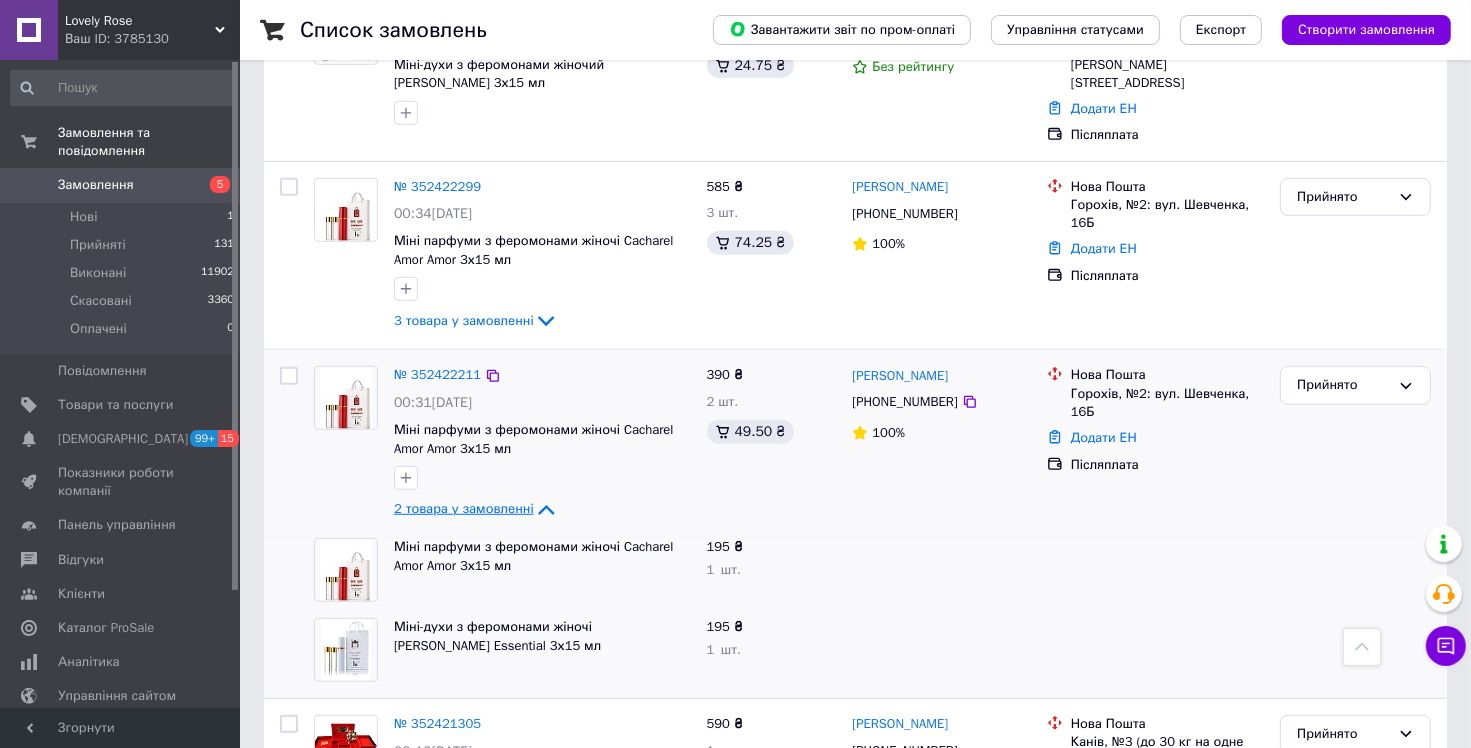 scroll, scrollTop: 1200, scrollLeft: 0, axis: vertical 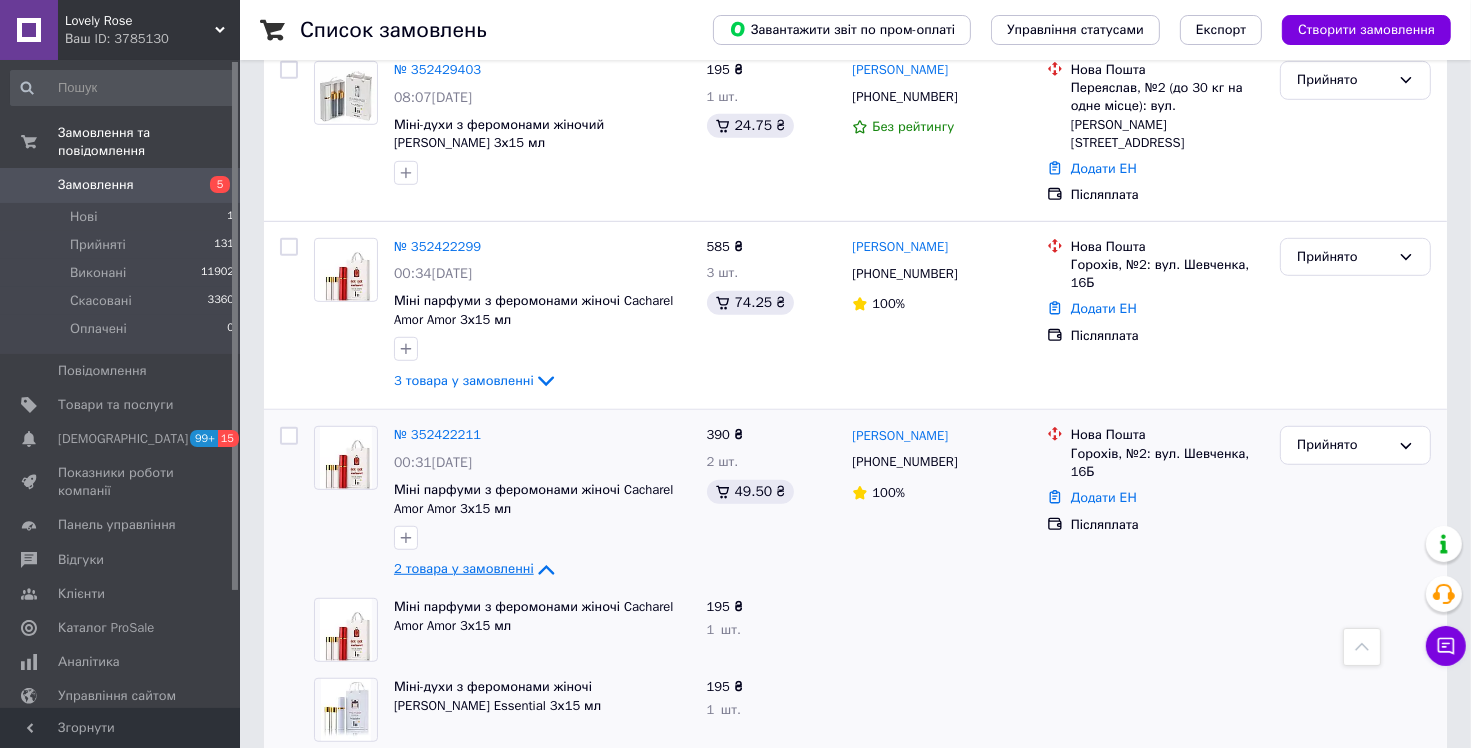 click on "2 товара у замовленні" at bounding box center [464, 569] 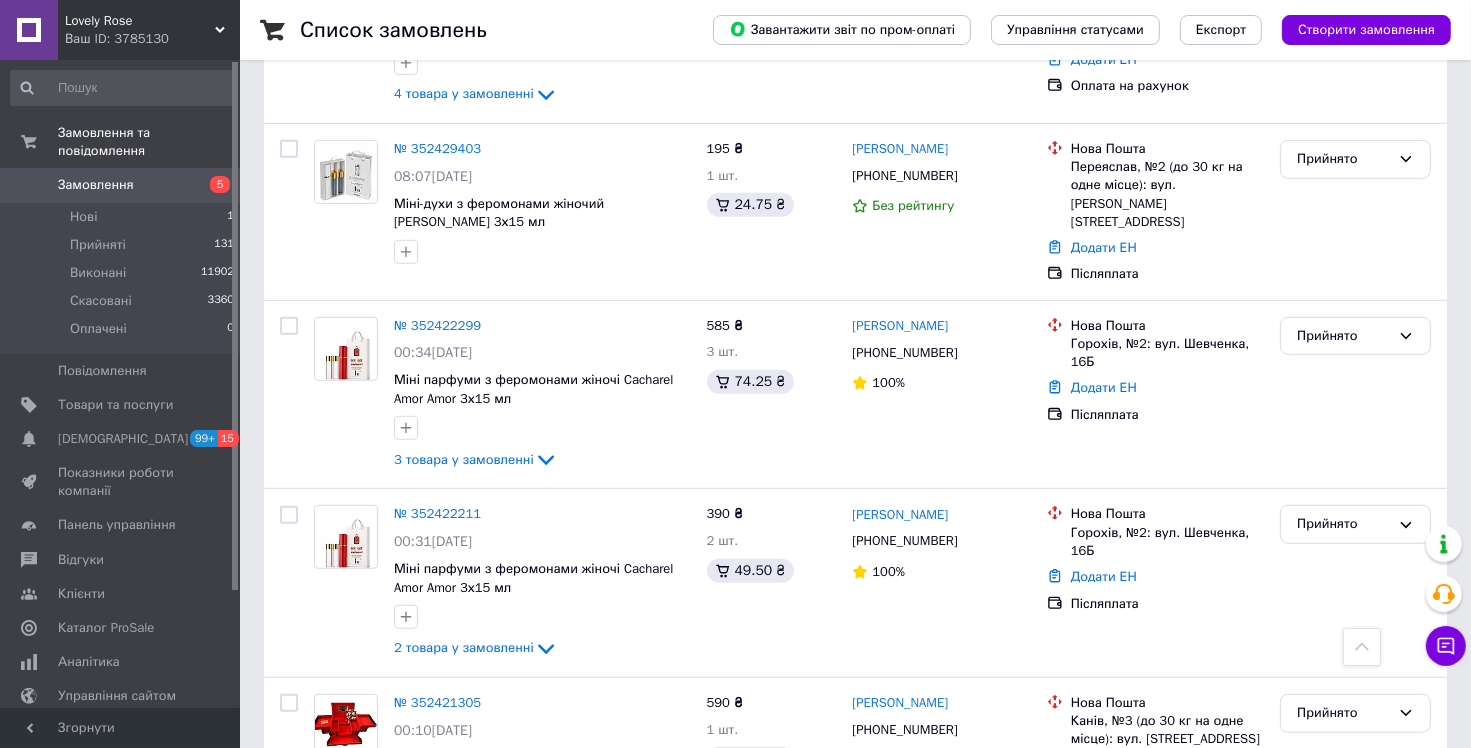 scroll, scrollTop: 1100, scrollLeft: 0, axis: vertical 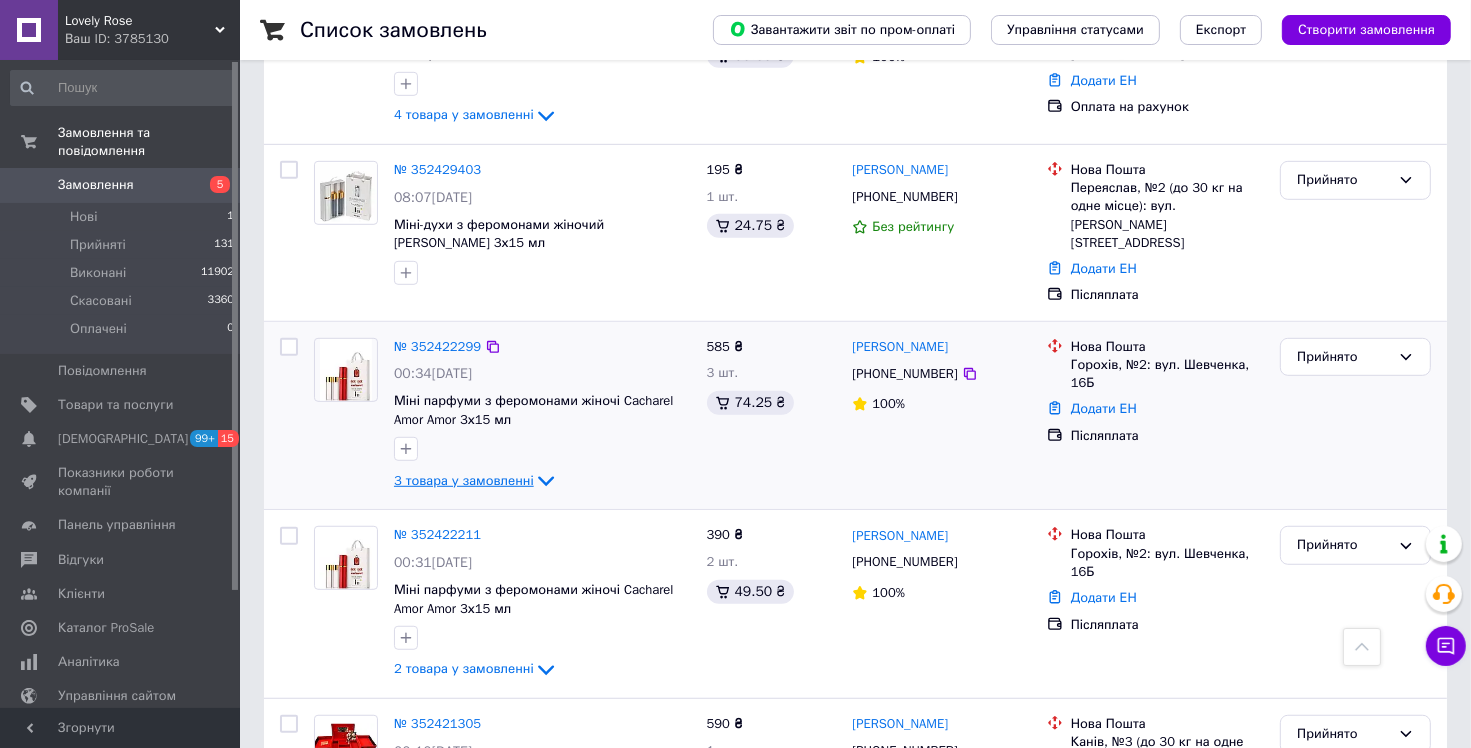 click 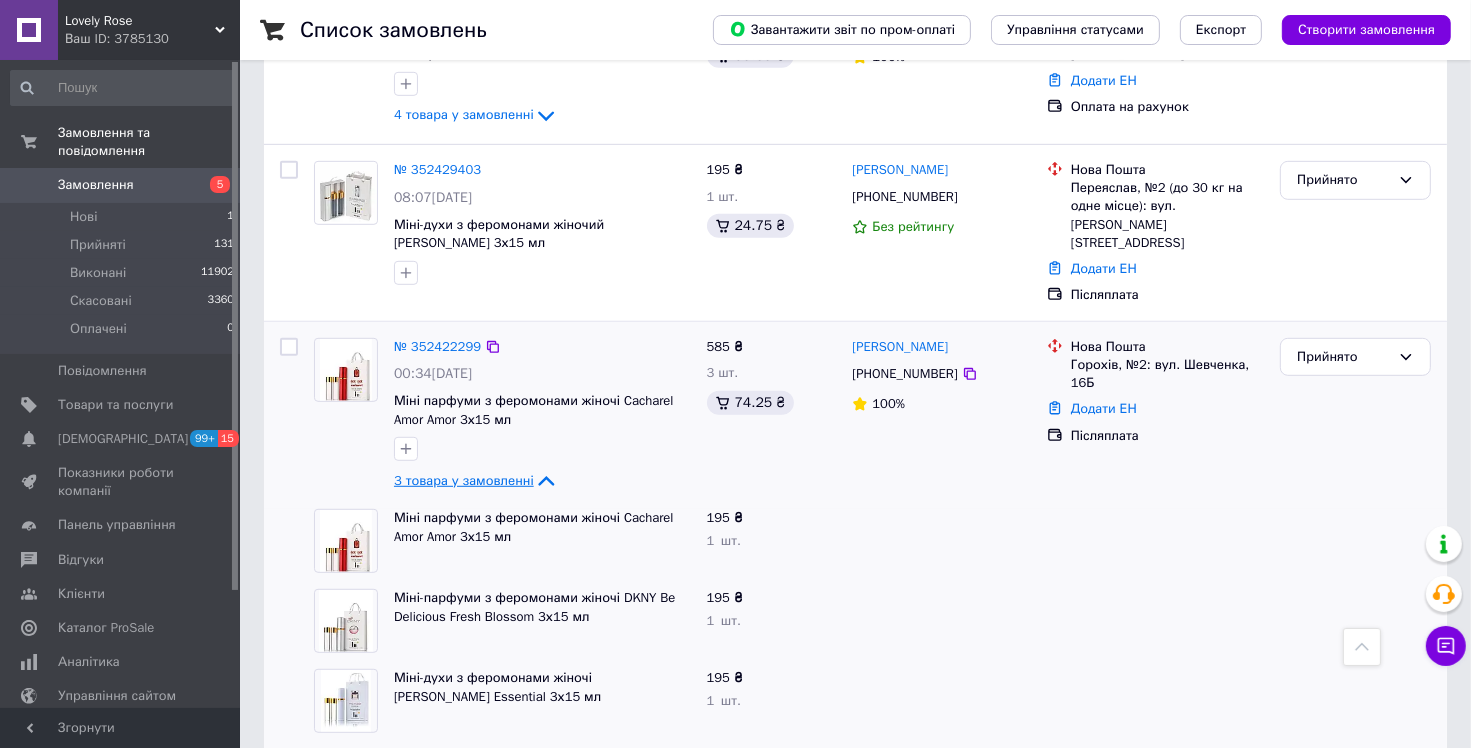 click on "3 товара у замовленні" at bounding box center (464, 480) 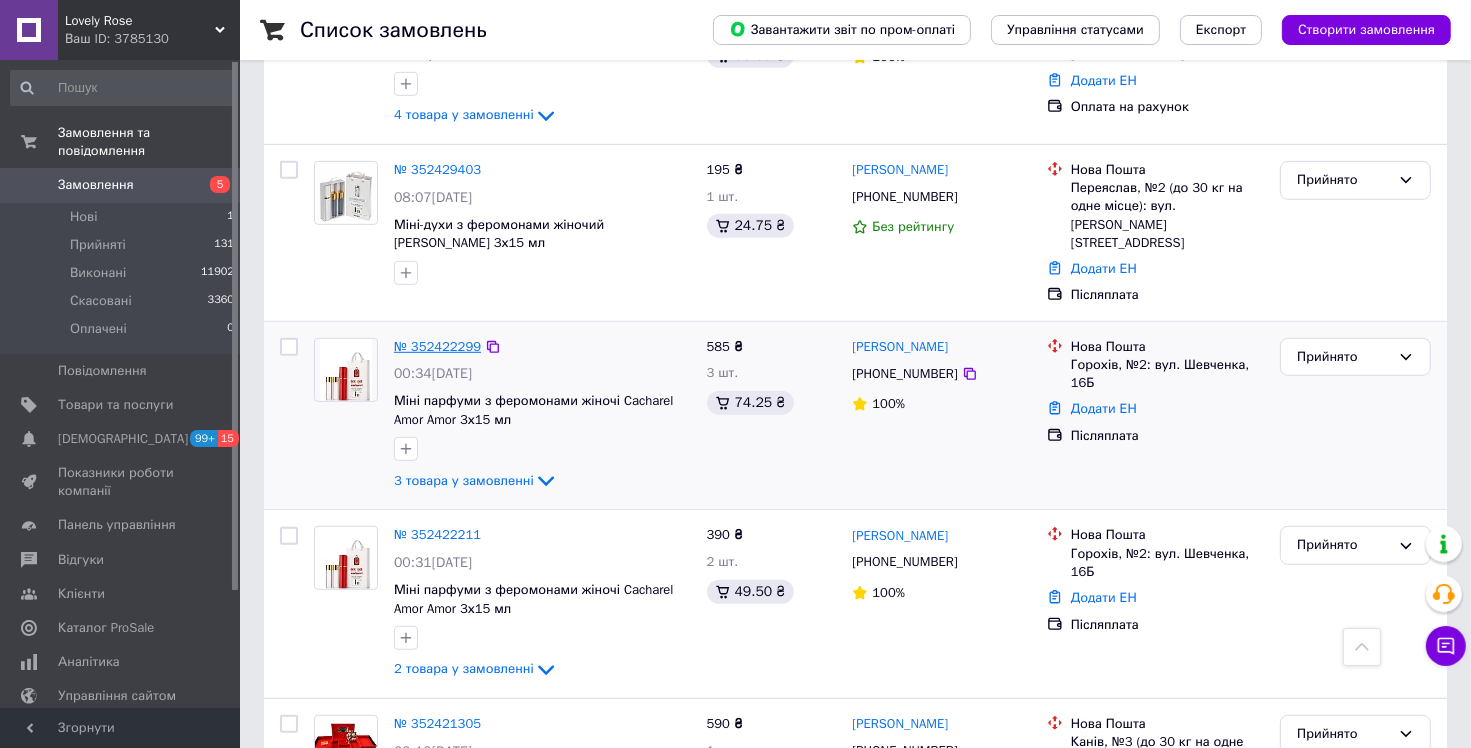 click on "№ 352422299" at bounding box center [437, 346] 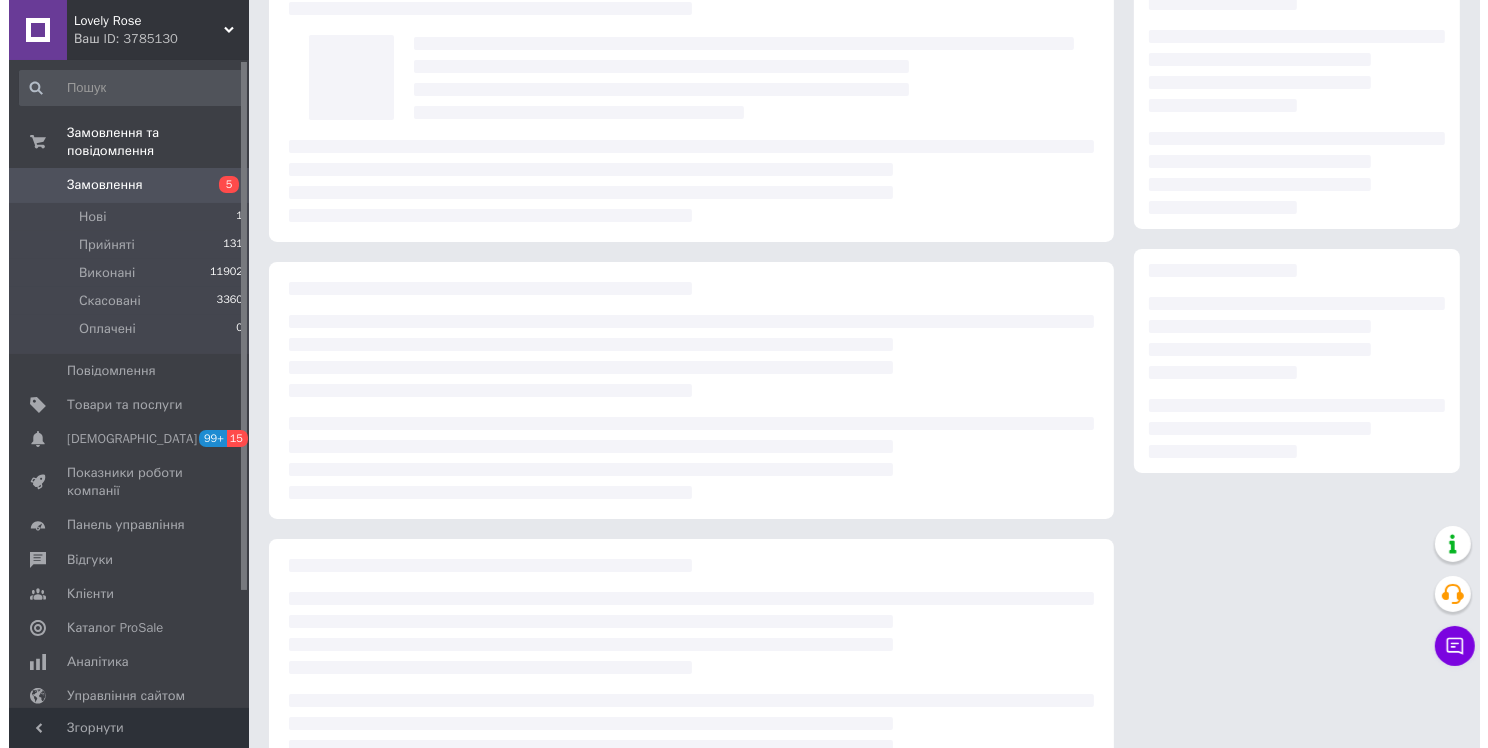 scroll, scrollTop: 0, scrollLeft: 0, axis: both 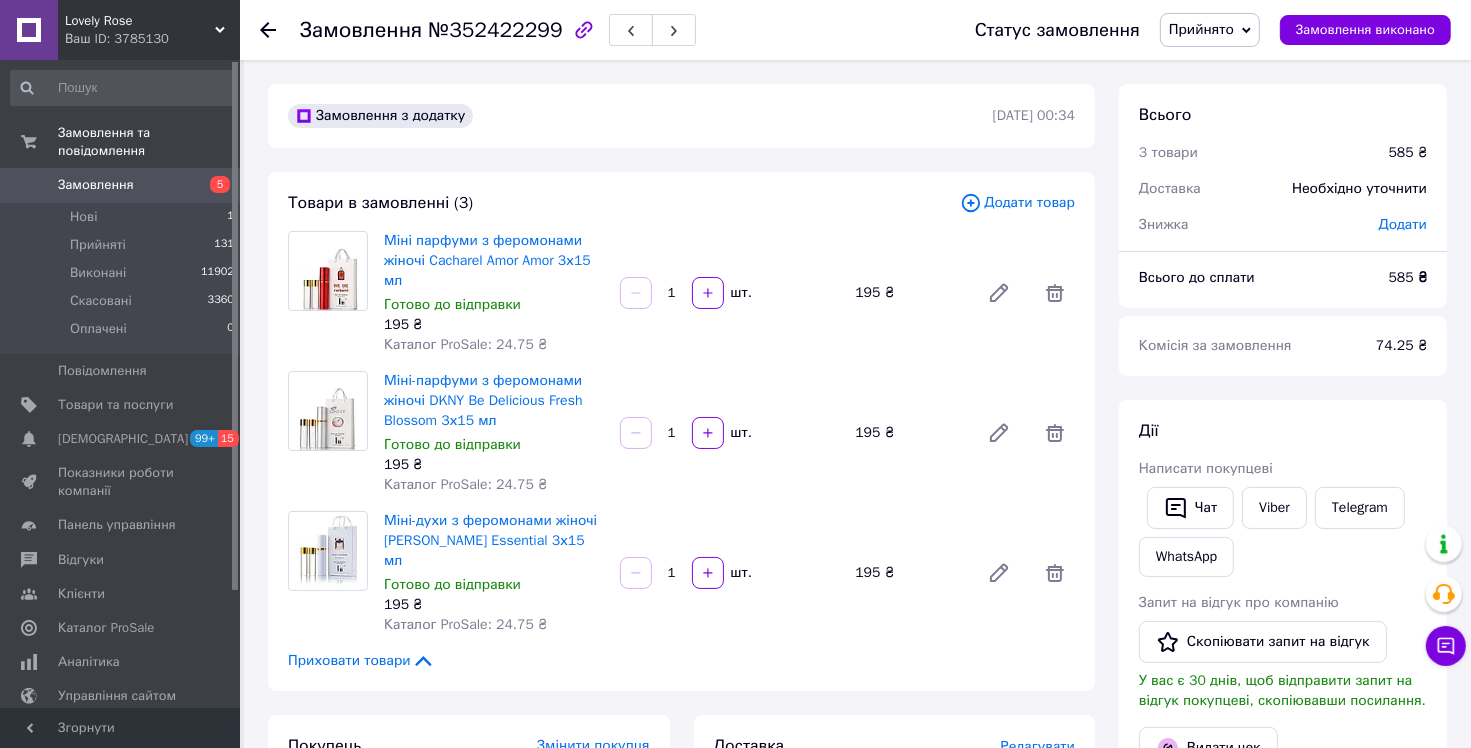 drag, startPoint x: 1275, startPoint y: 460, endPoint x: 1265, endPoint y: 459, distance: 10.049875 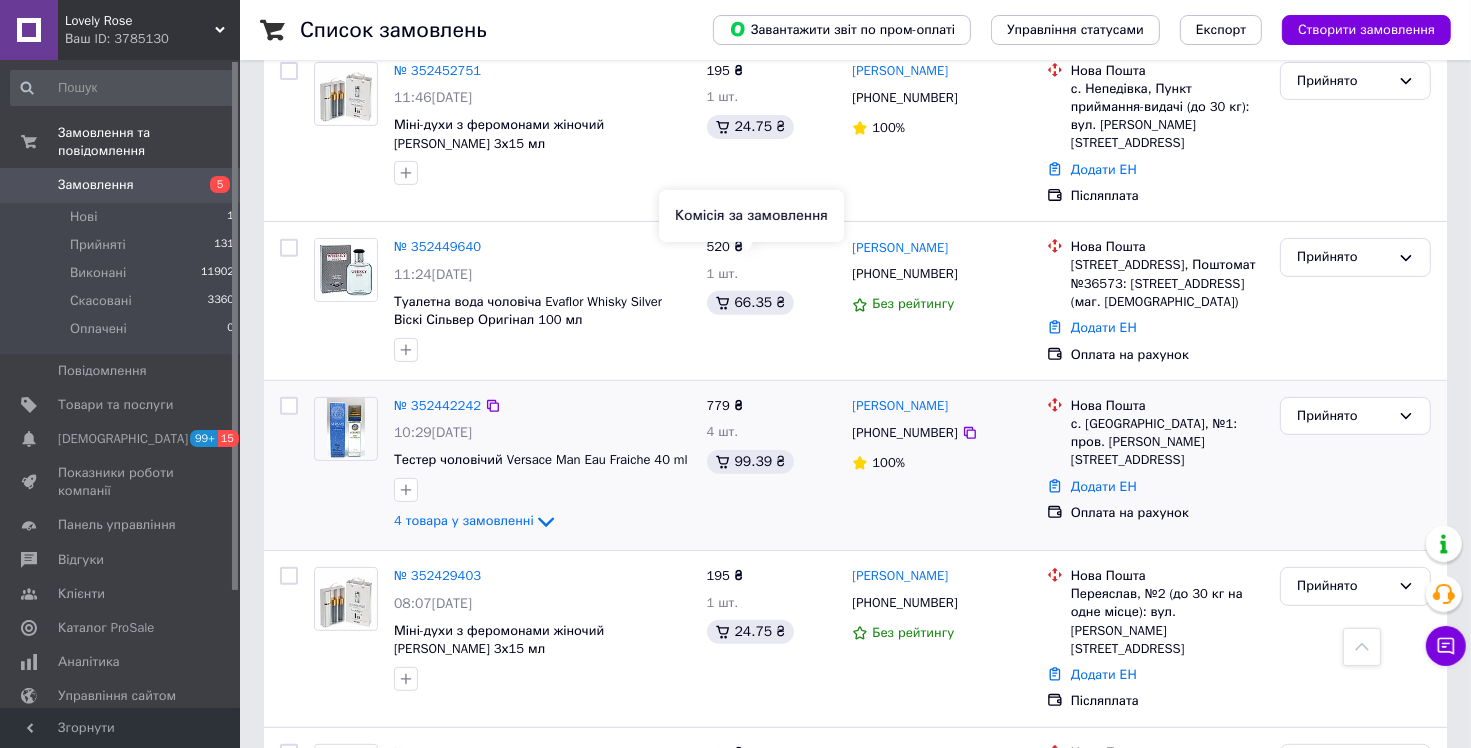 scroll, scrollTop: 702, scrollLeft: 0, axis: vertical 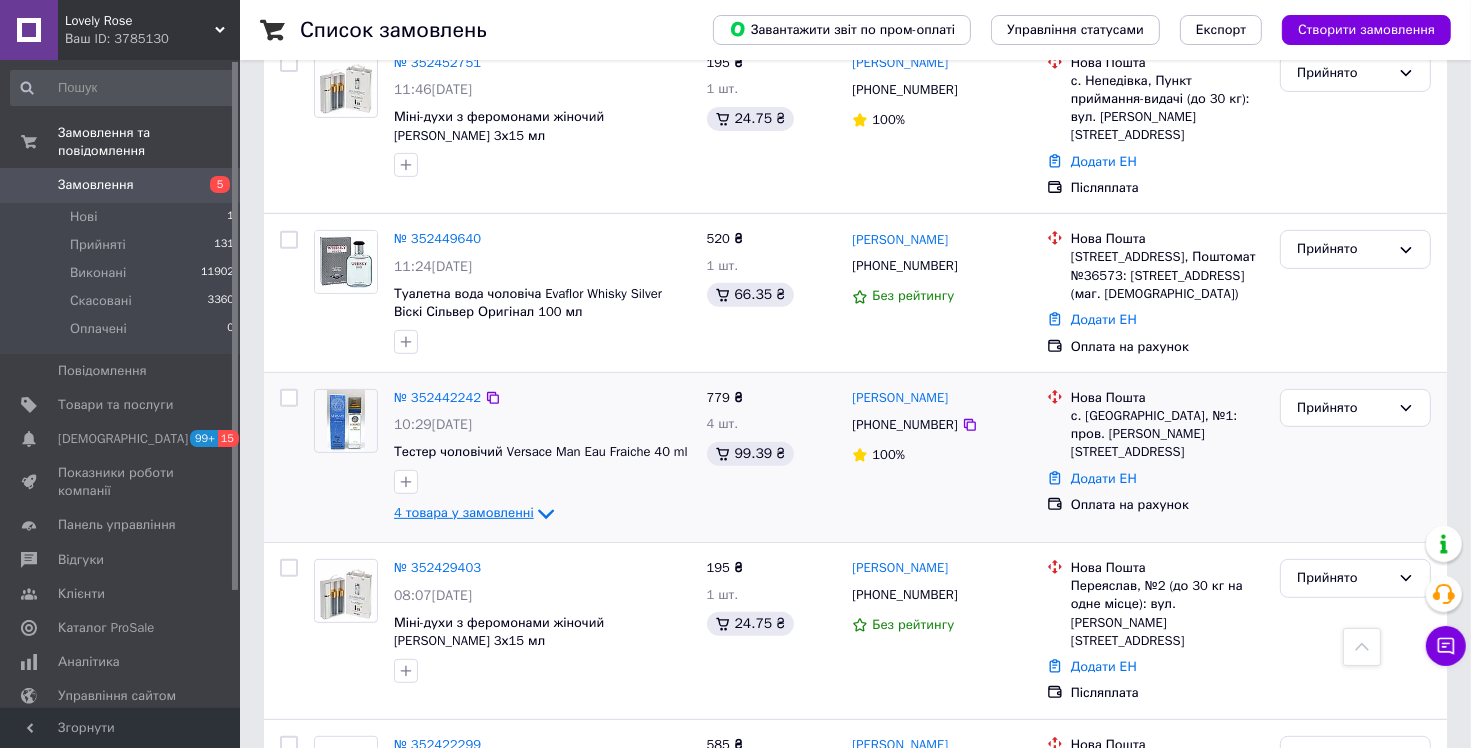 click on "4 товара у замовленні" at bounding box center [464, 513] 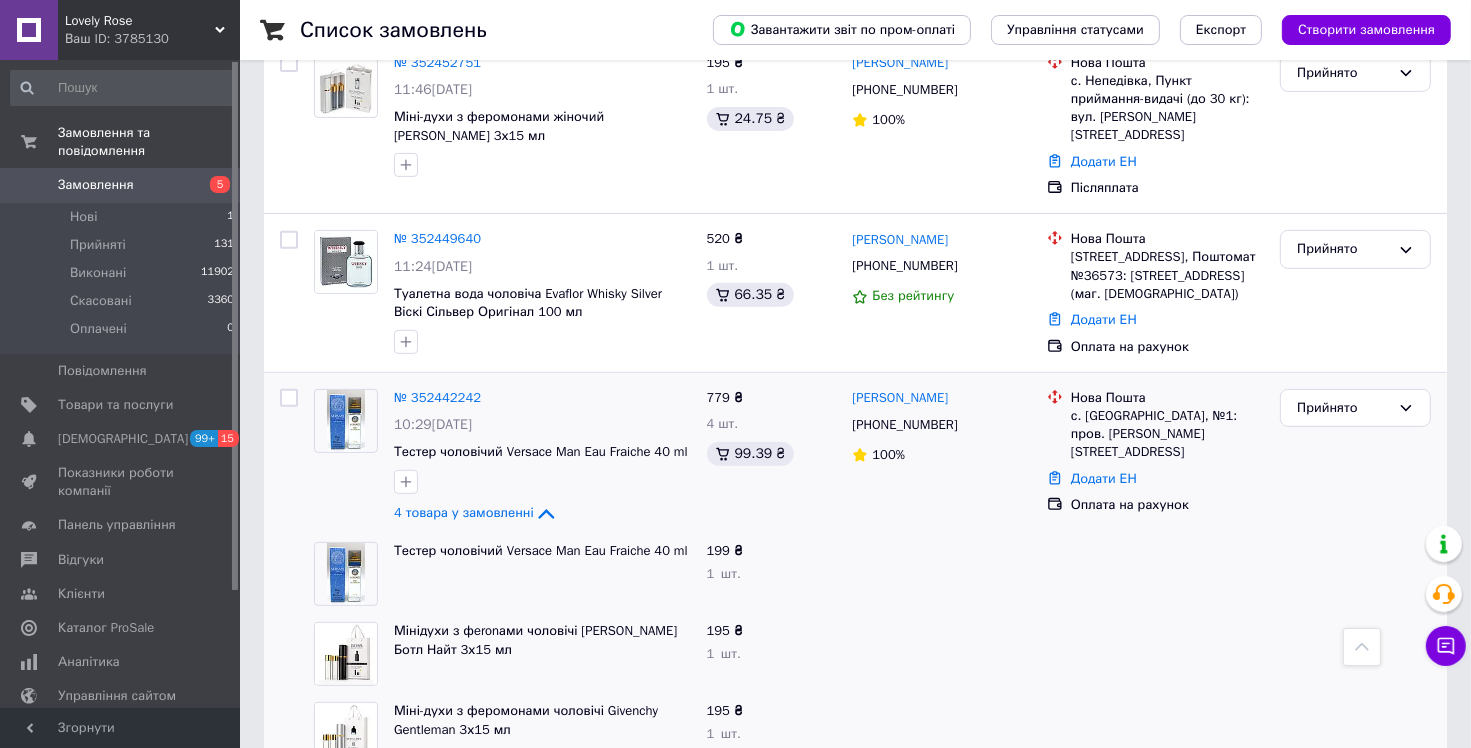 scroll, scrollTop: 902, scrollLeft: 0, axis: vertical 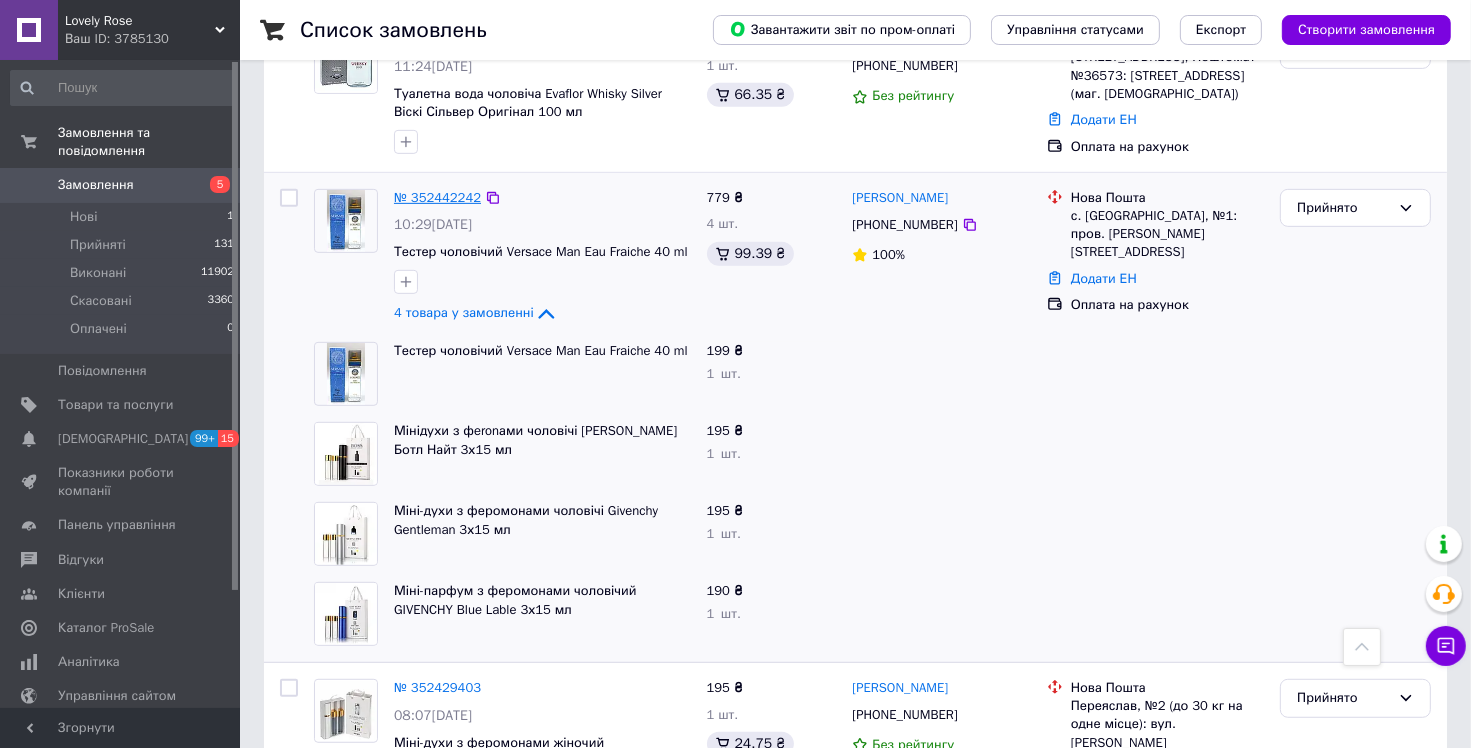 click on "№ 352442242" at bounding box center (437, 197) 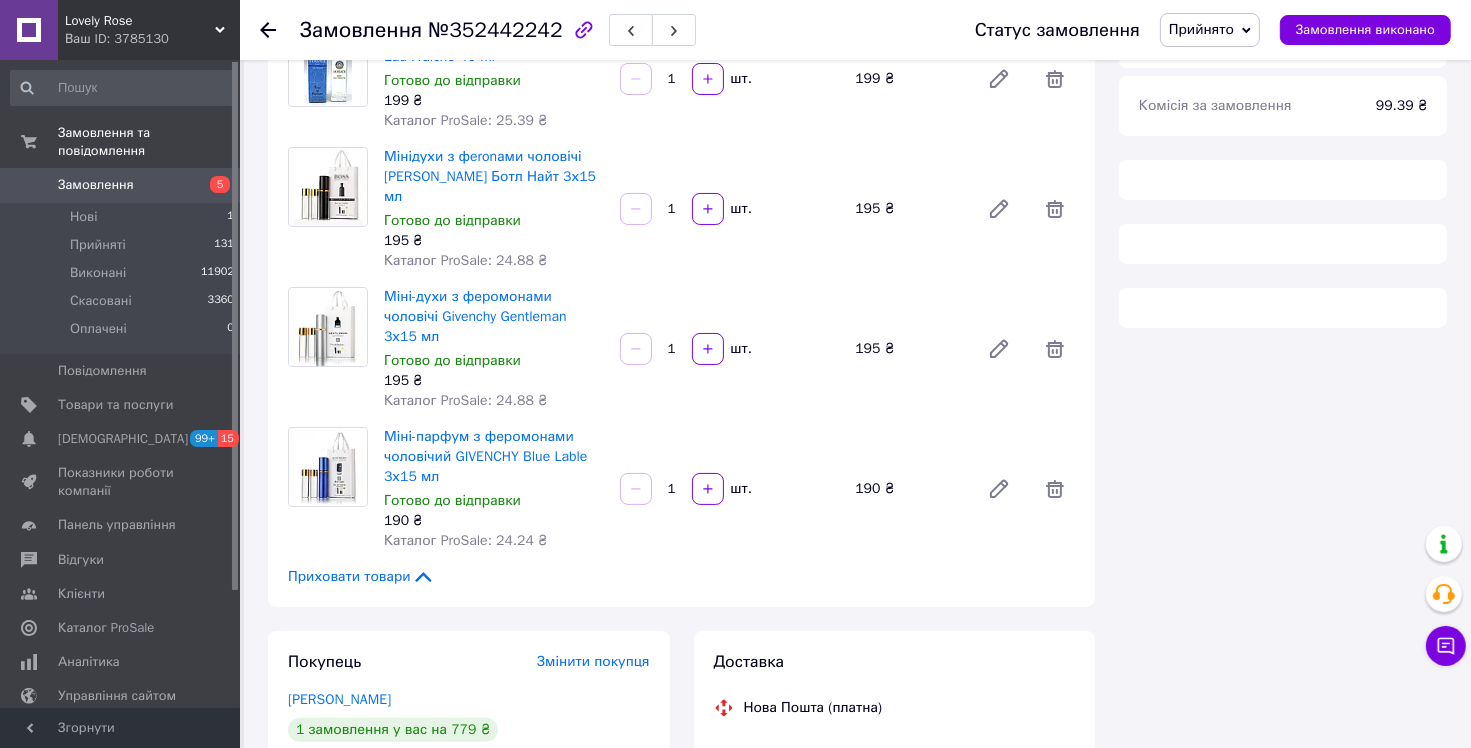 scroll, scrollTop: 121, scrollLeft: 0, axis: vertical 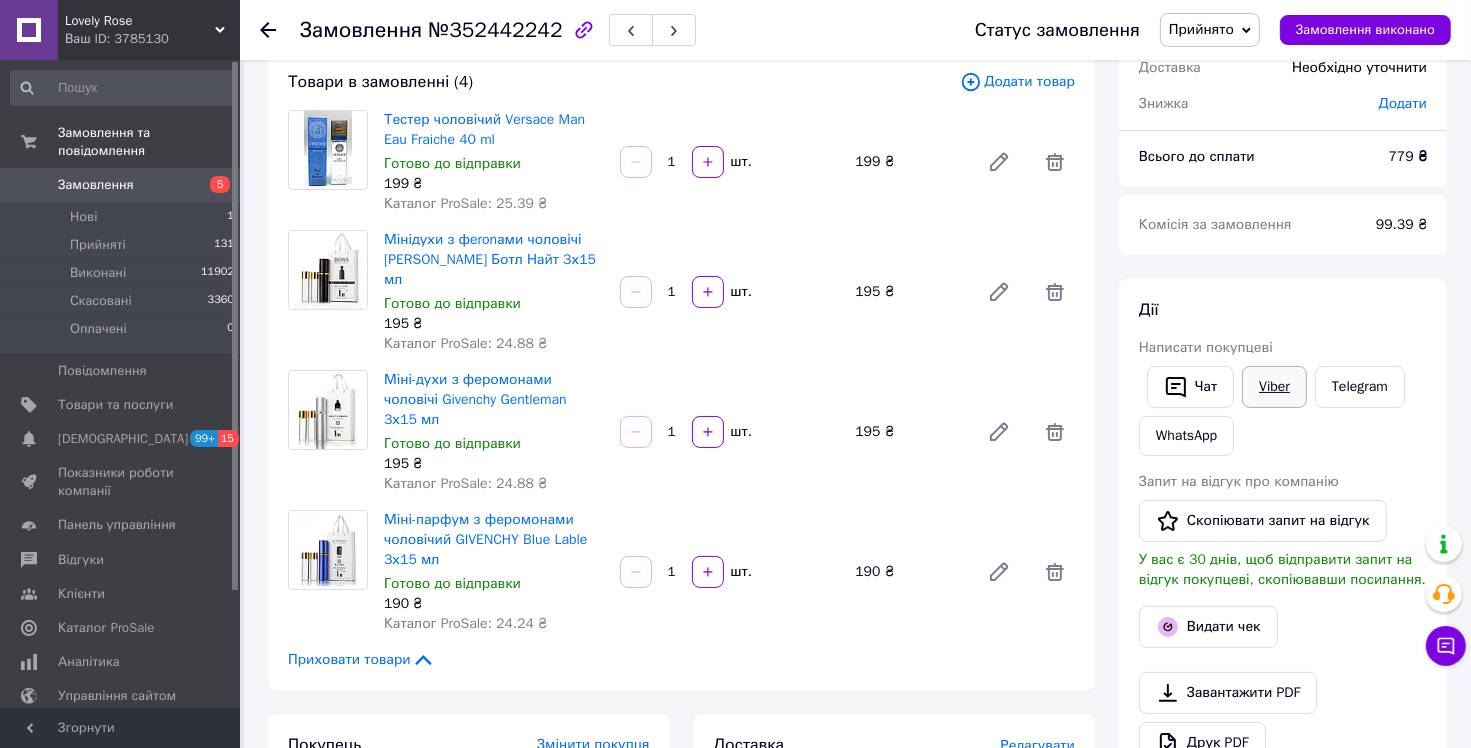drag, startPoint x: 1271, startPoint y: 386, endPoint x: 1127, endPoint y: 374, distance: 144.49913 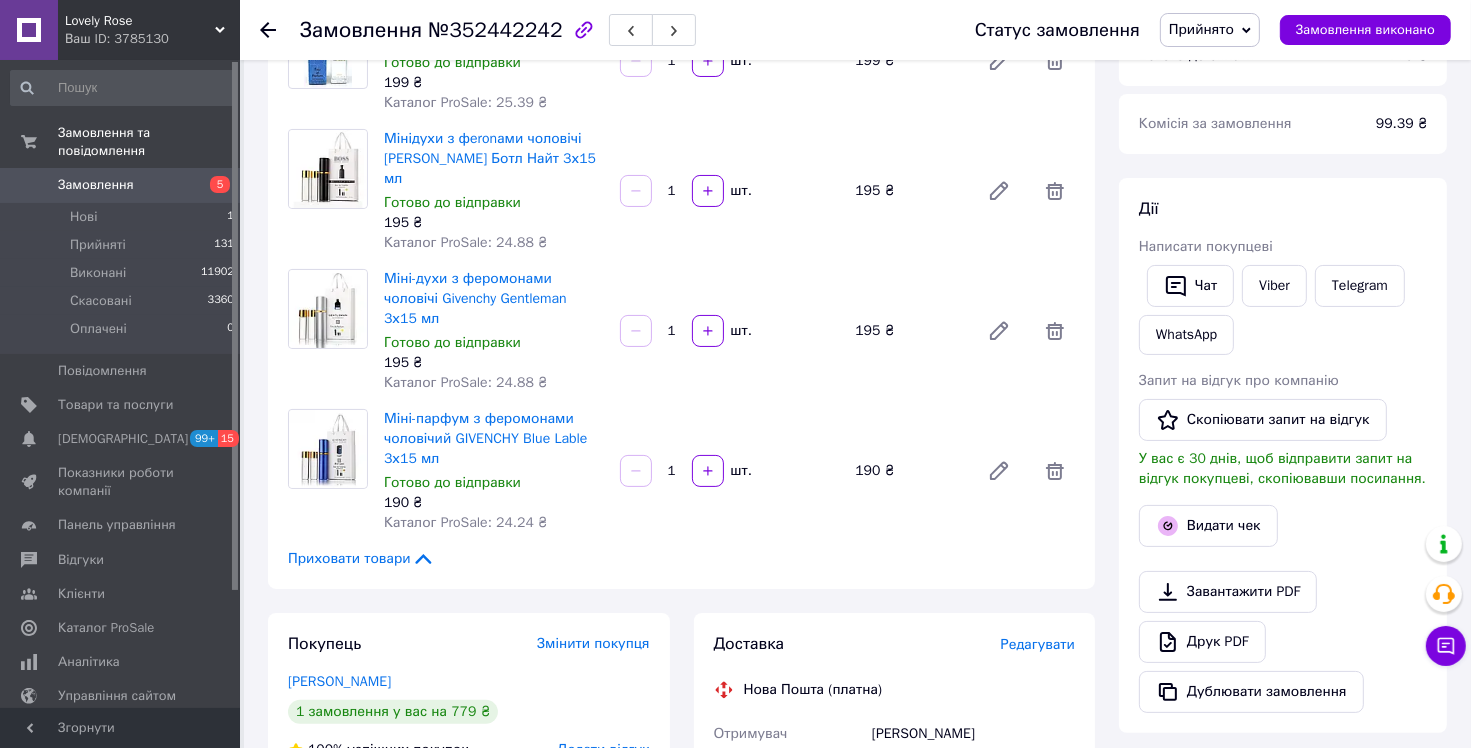 scroll, scrollTop: 421, scrollLeft: 0, axis: vertical 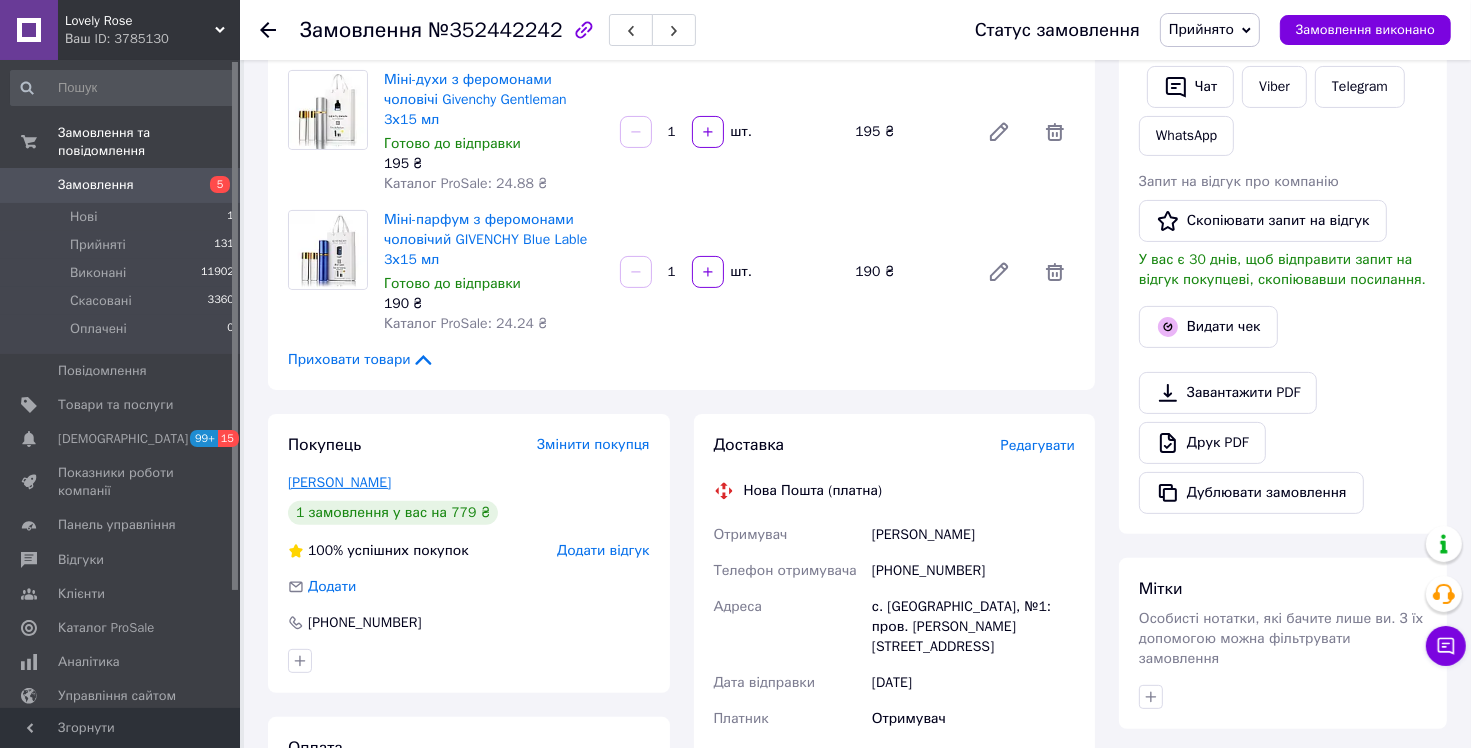 click on "[PERSON_NAME]" at bounding box center (339, 482) 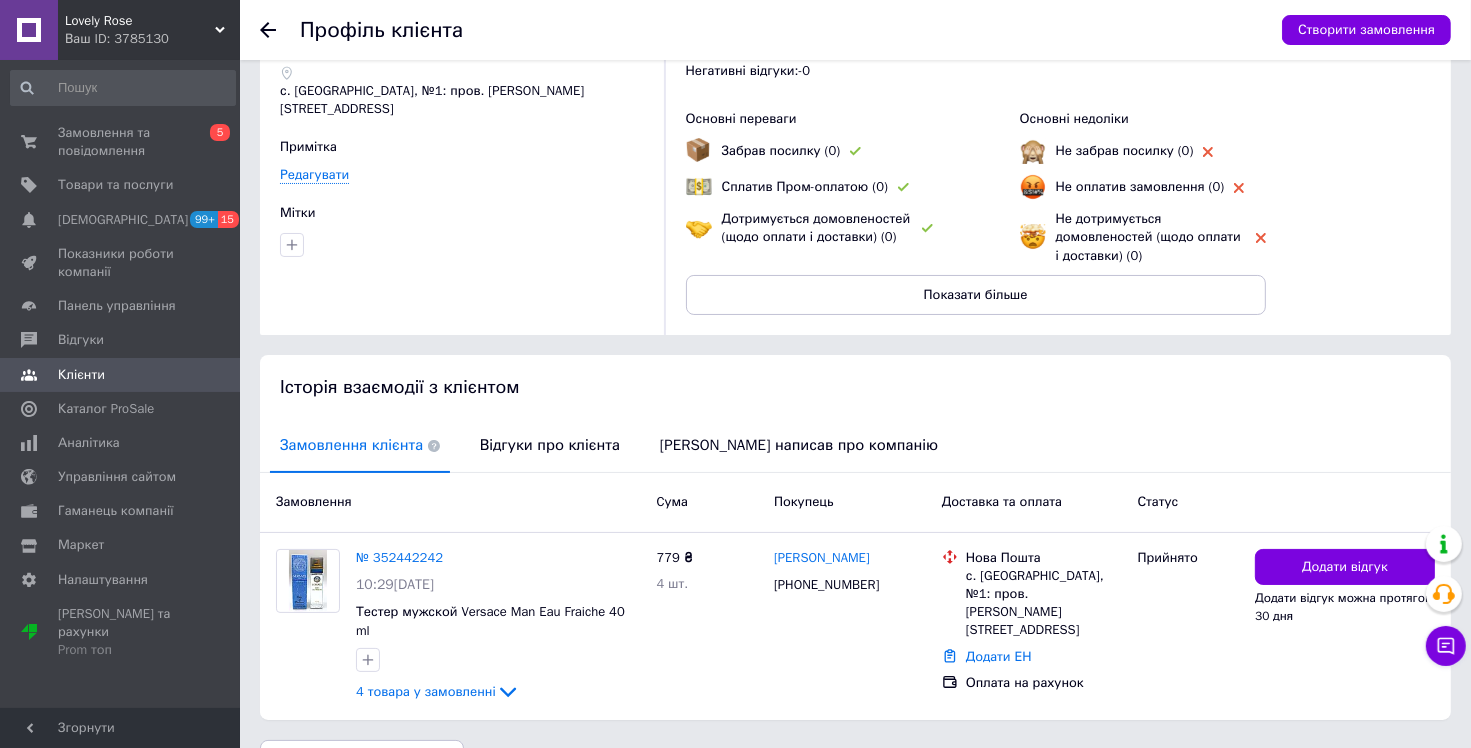 scroll, scrollTop: 132, scrollLeft: 0, axis: vertical 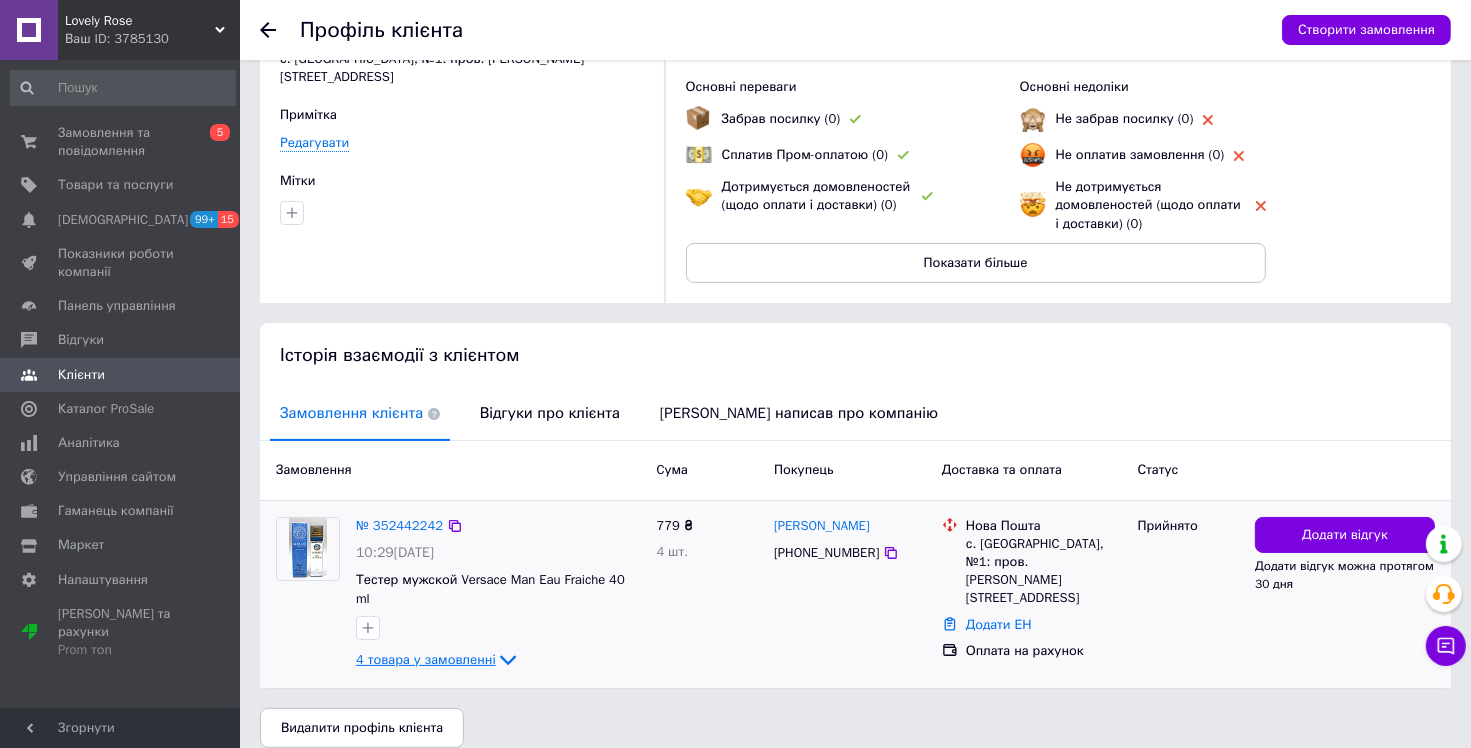 click on "4 товара у замовленні" at bounding box center (426, 659) 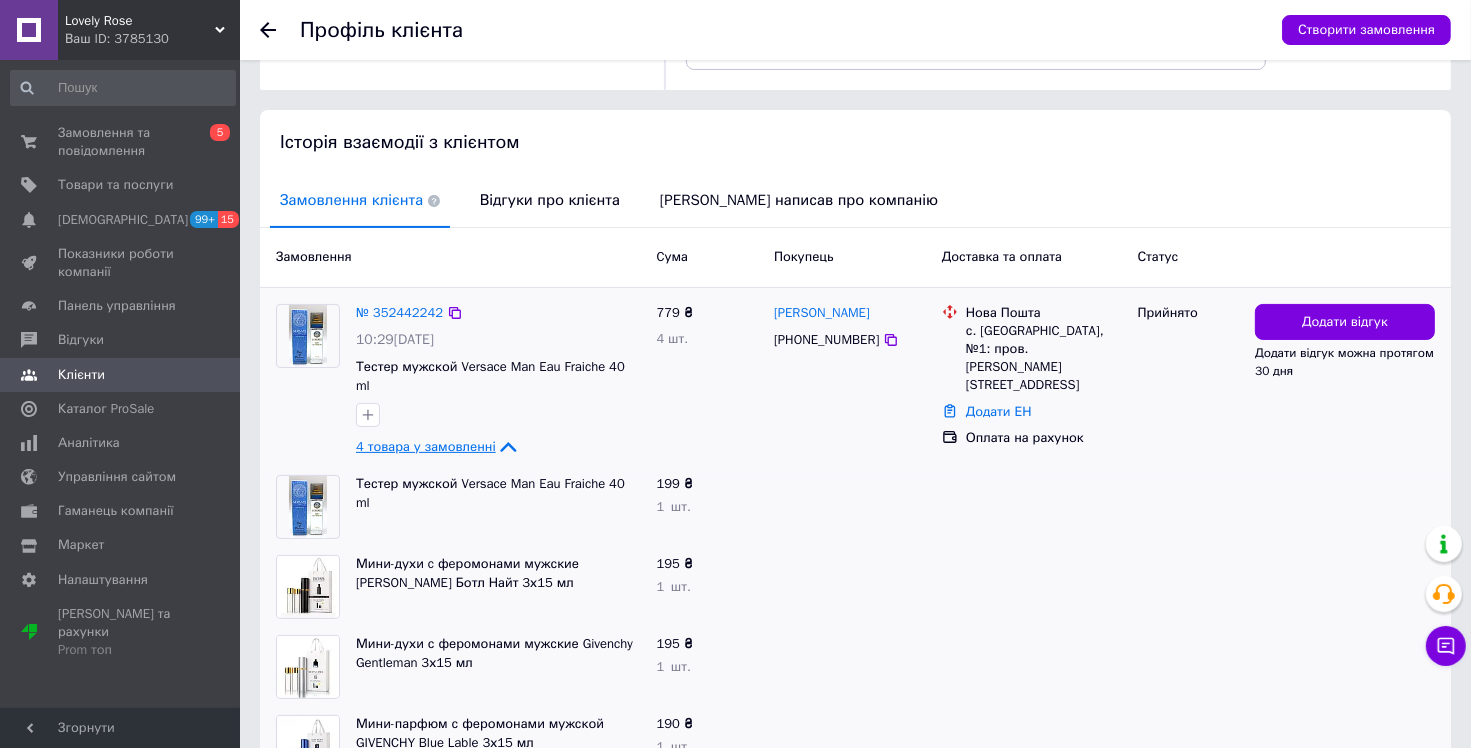 scroll, scrollTop: 453, scrollLeft: 0, axis: vertical 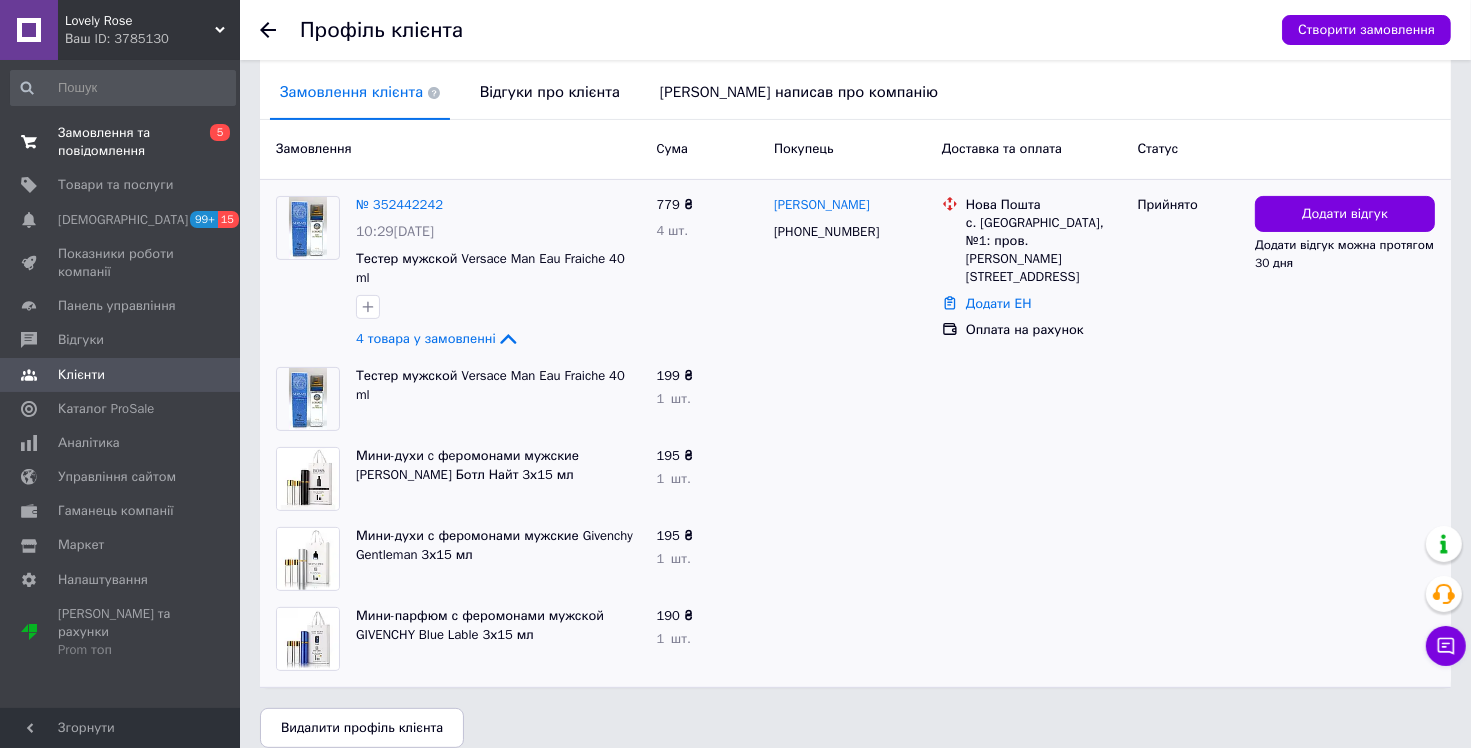 drag, startPoint x: 85, startPoint y: 140, endPoint x: 105, endPoint y: 133, distance: 21.189621 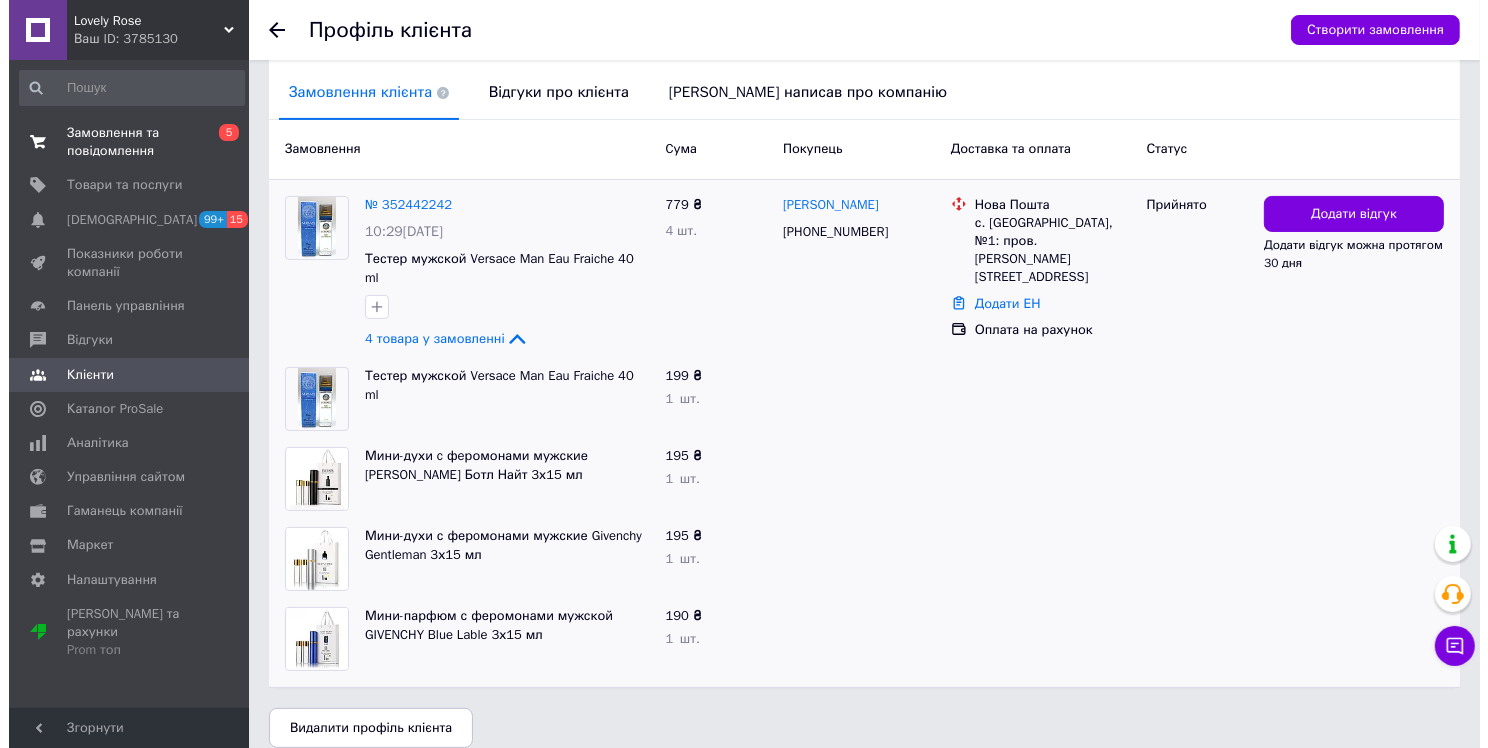 scroll, scrollTop: 0, scrollLeft: 0, axis: both 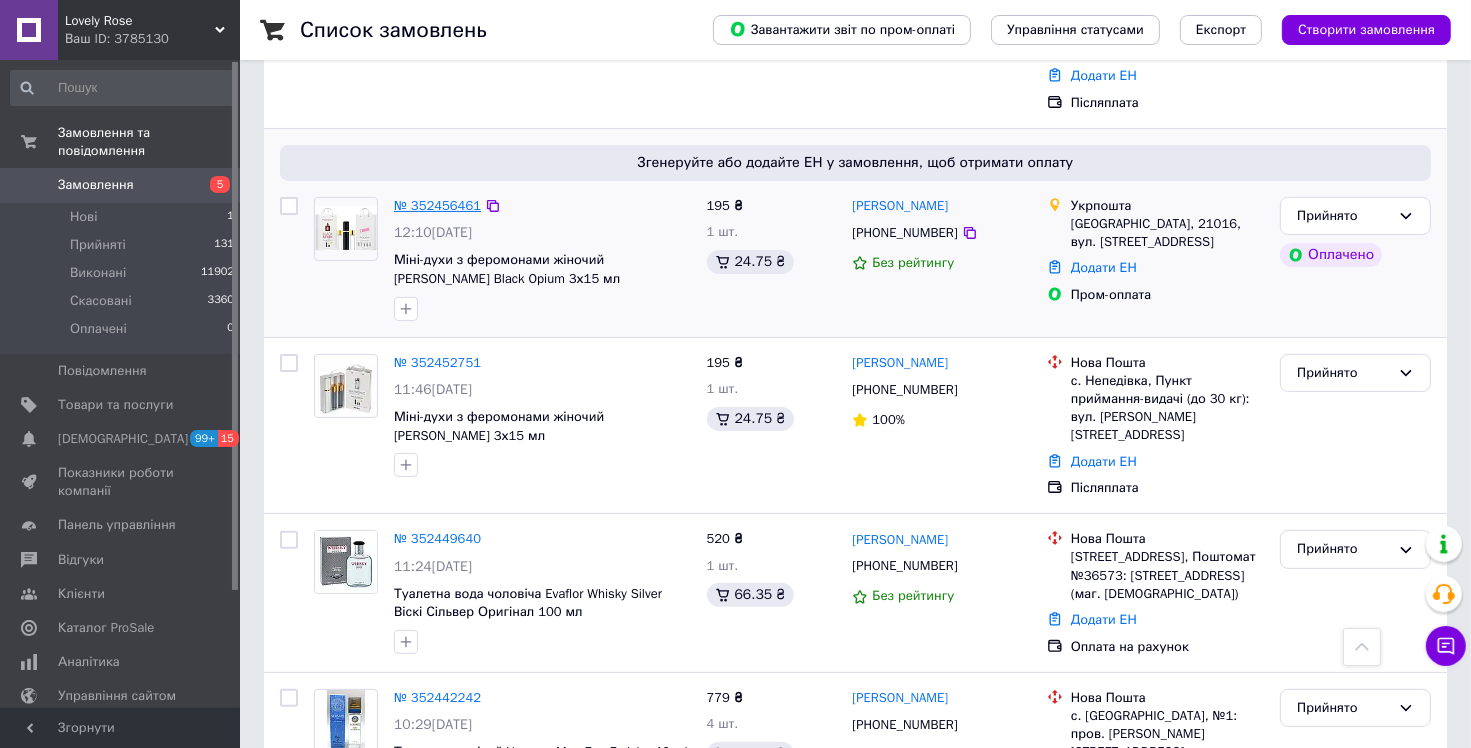 click on "№ 352456461" at bounding box center (437, 206) 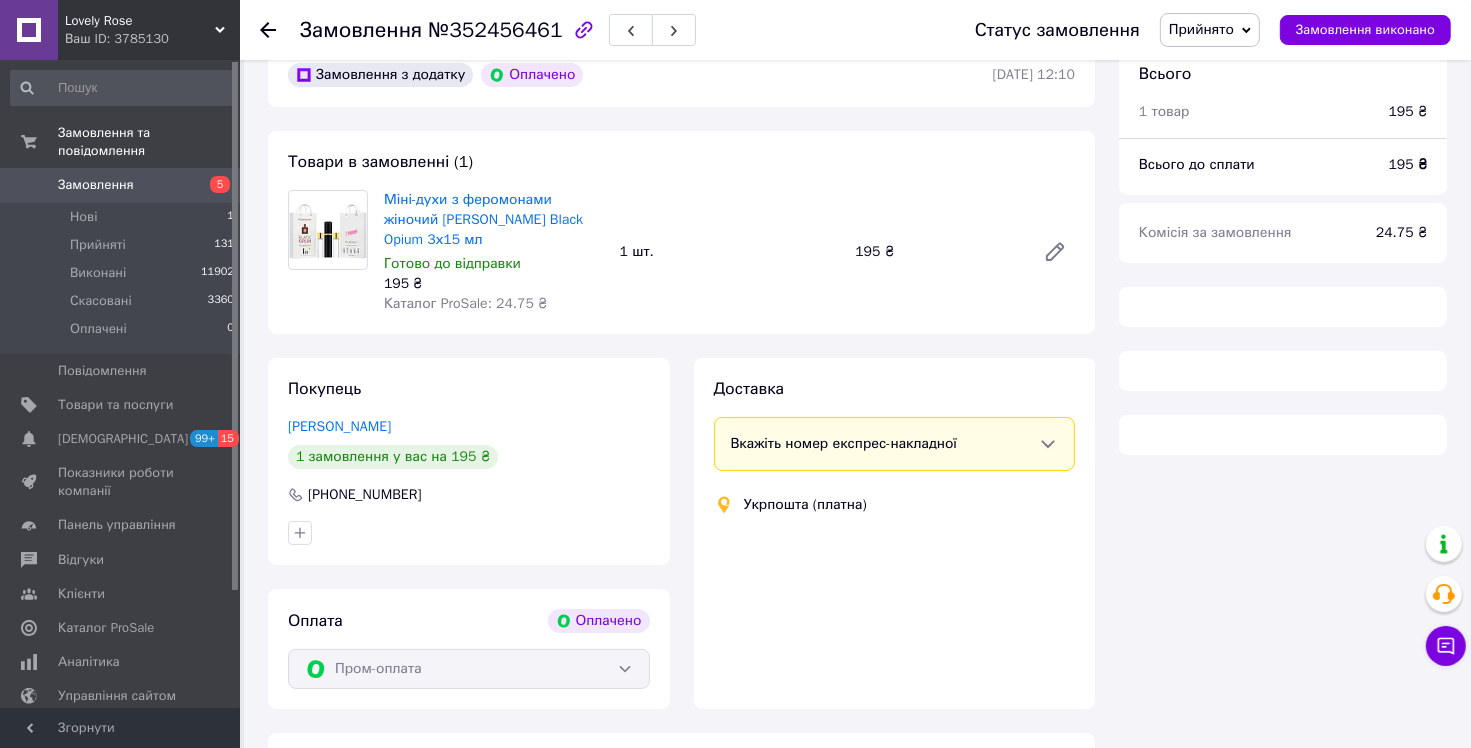 scroll, scrollTop: 55, scrollLeft: 0, axis: vertical 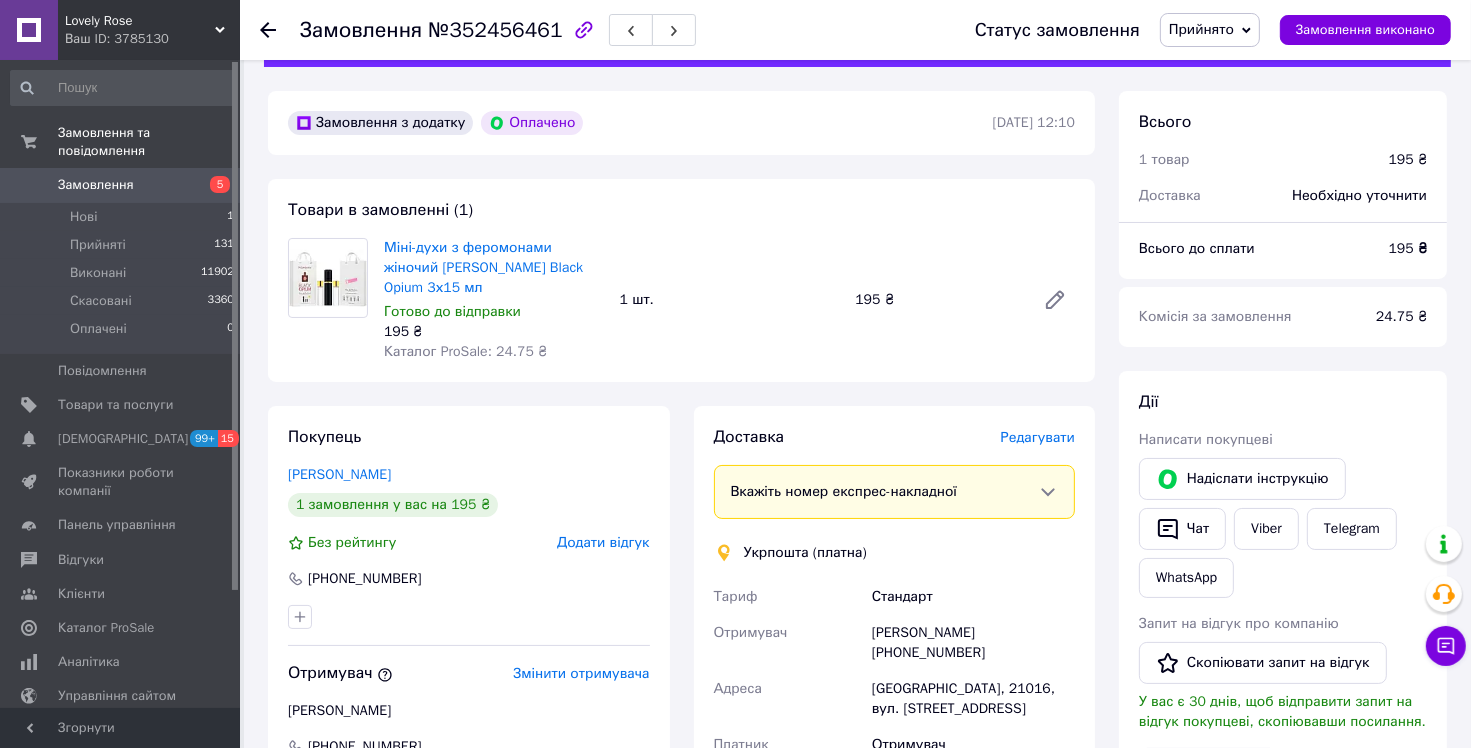 click on "Замовлення" at bounding box center (121, 185) 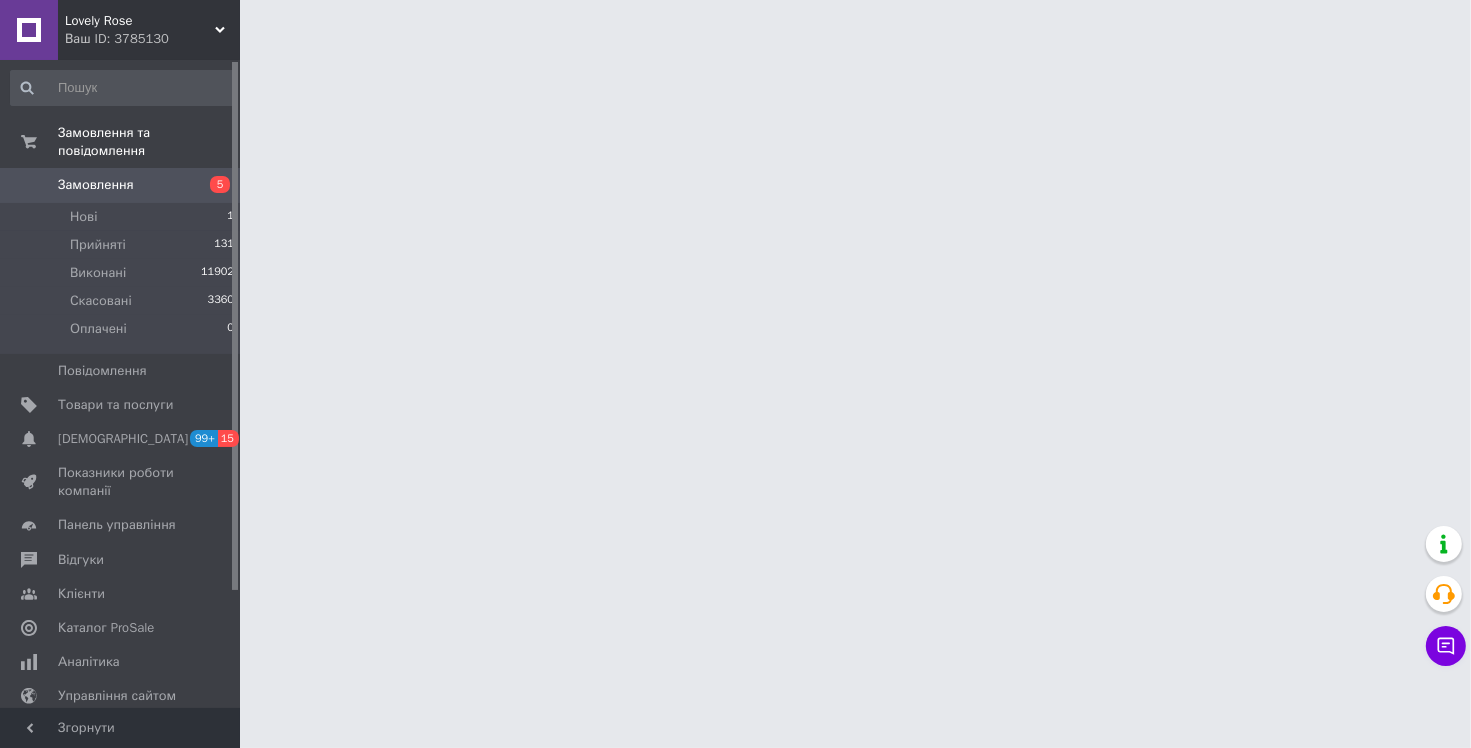 scroll, scrollTop: 0, scrollLeft: 0, axis: both 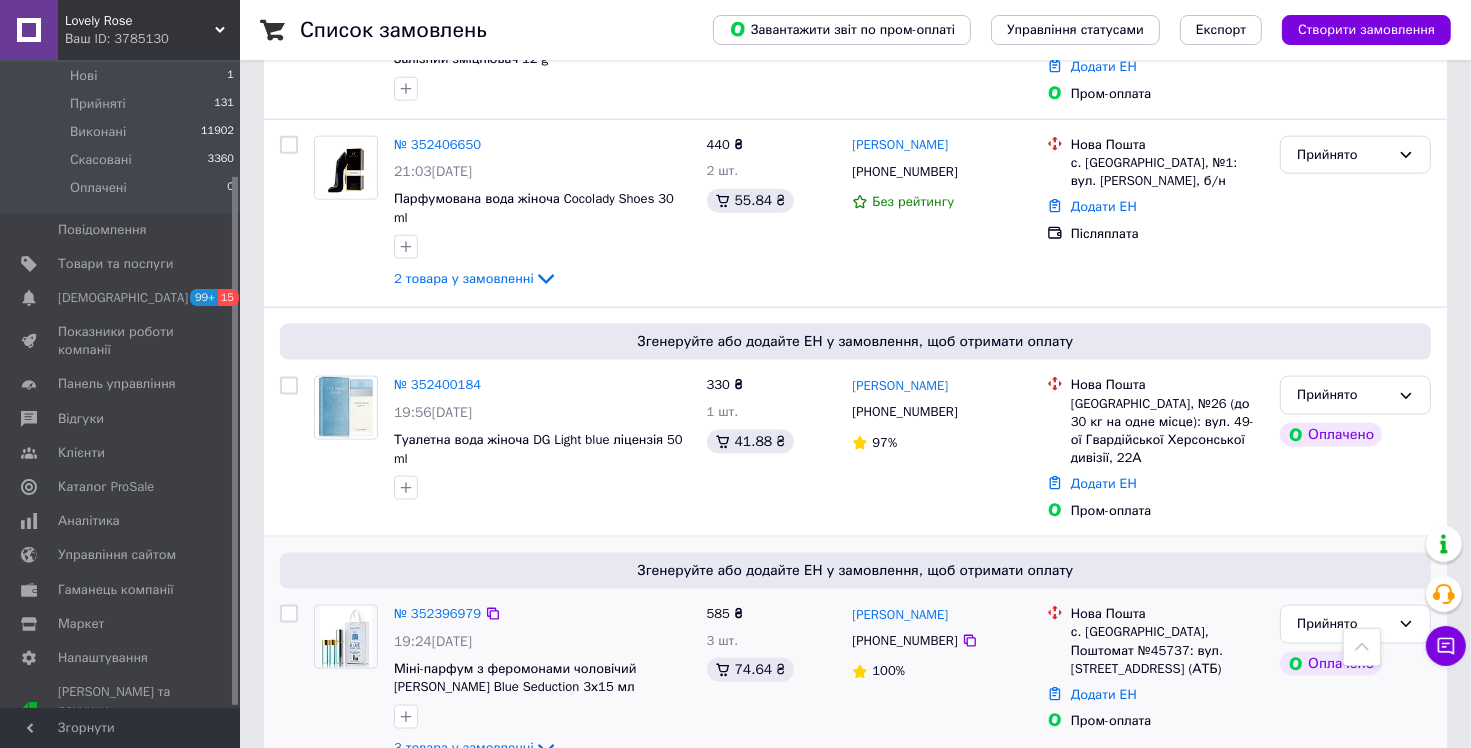 click on "3 товара у замовленні" at bounding box center (464, 748) 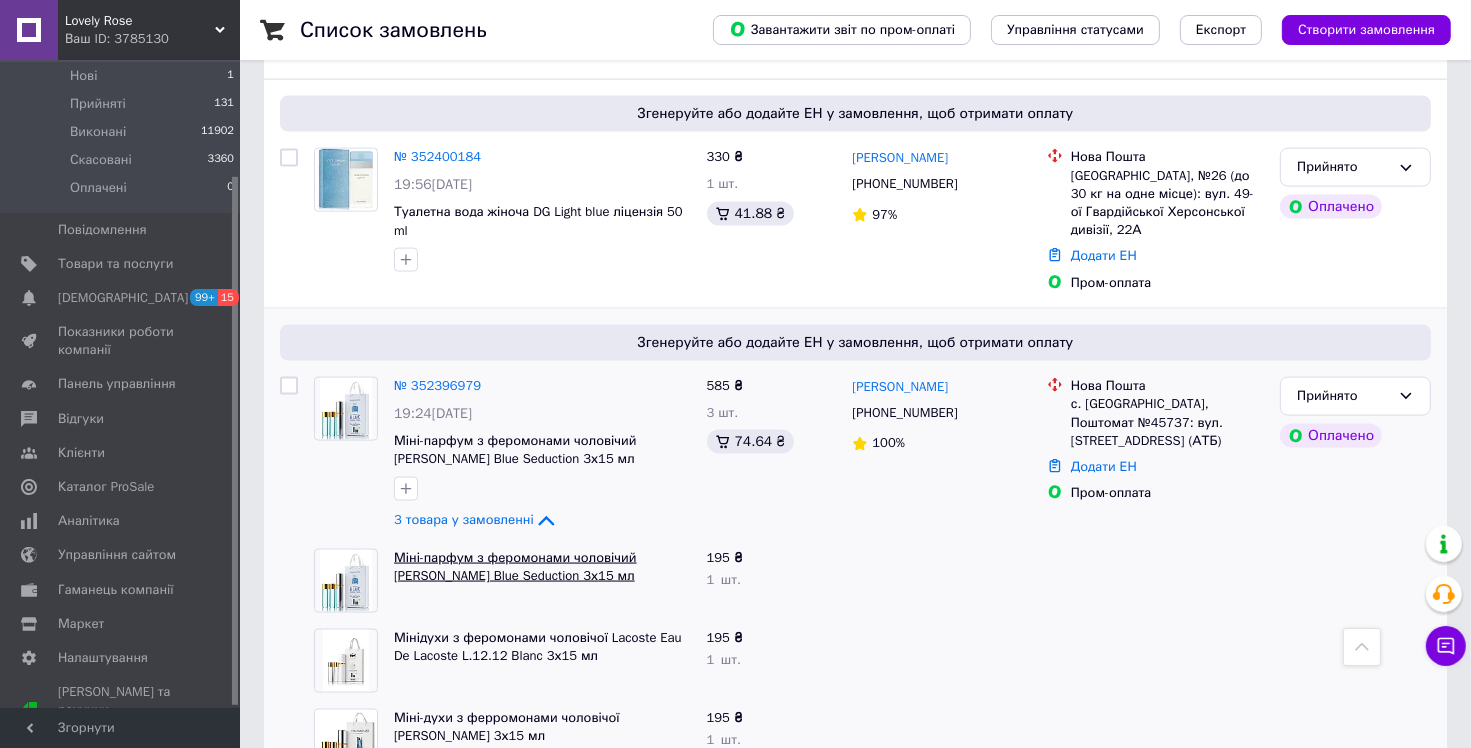 scroll, scrollTop: 2800, scrollLeft: 0, axis: vertical 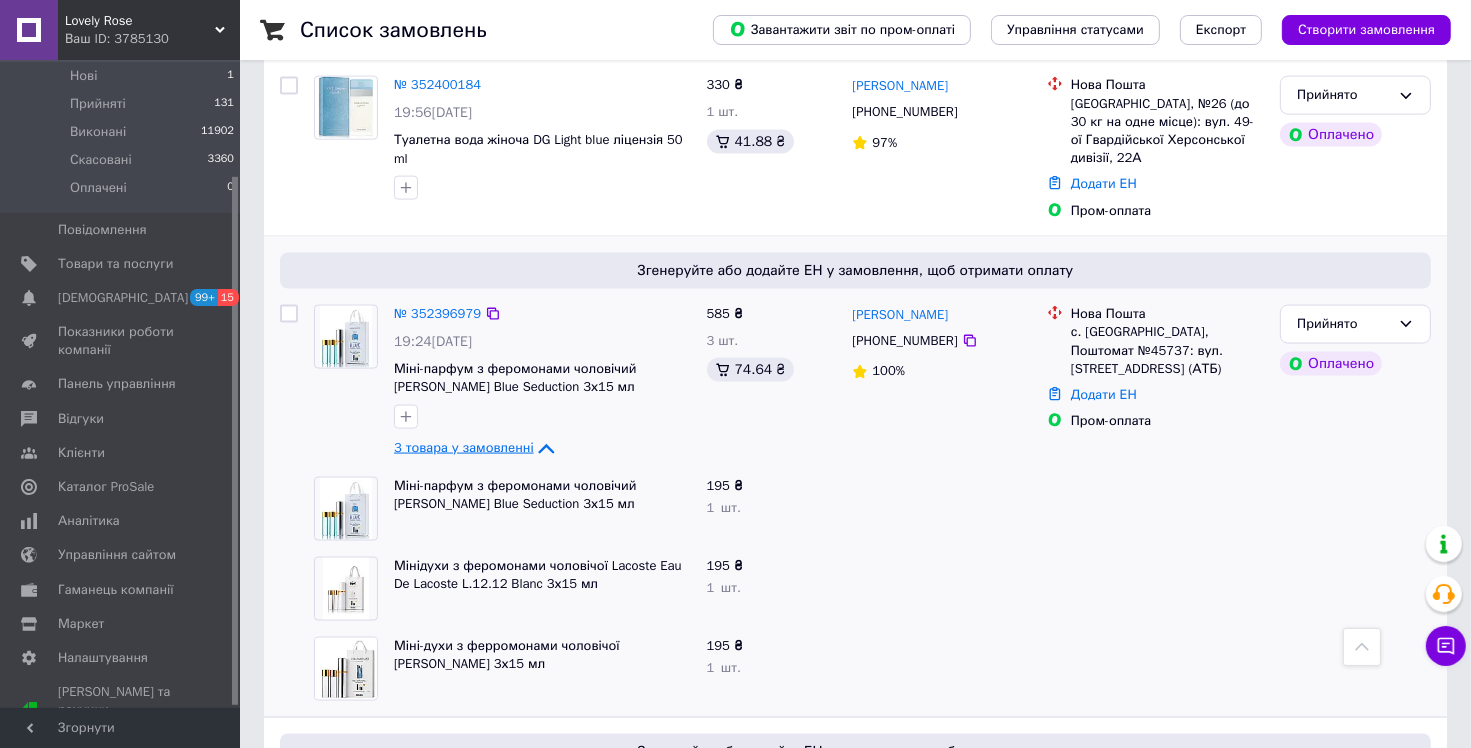 click on "3 товара у замовленні" at bounding box center [464, 448] 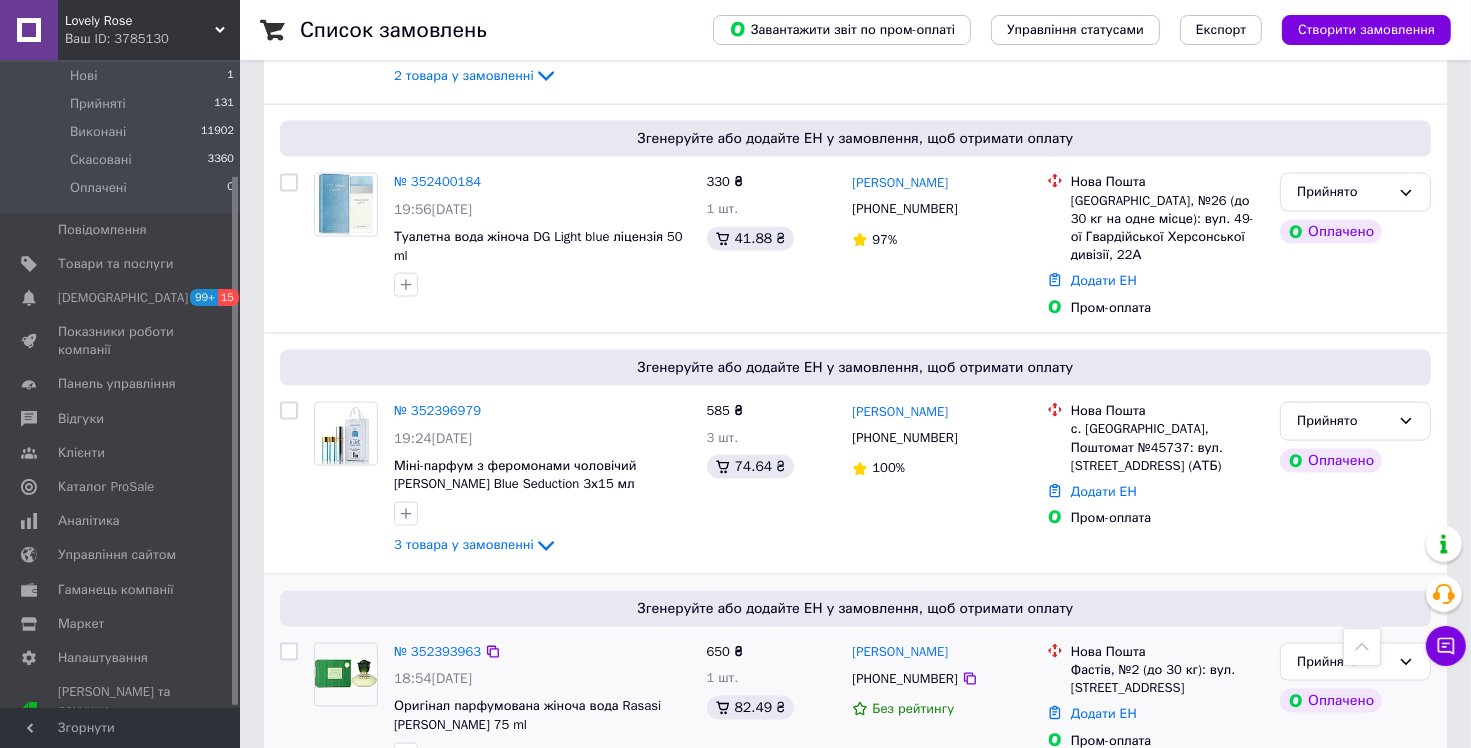 scroll, scrollTop: 2700, scrollLeft: 0, axis: vertical 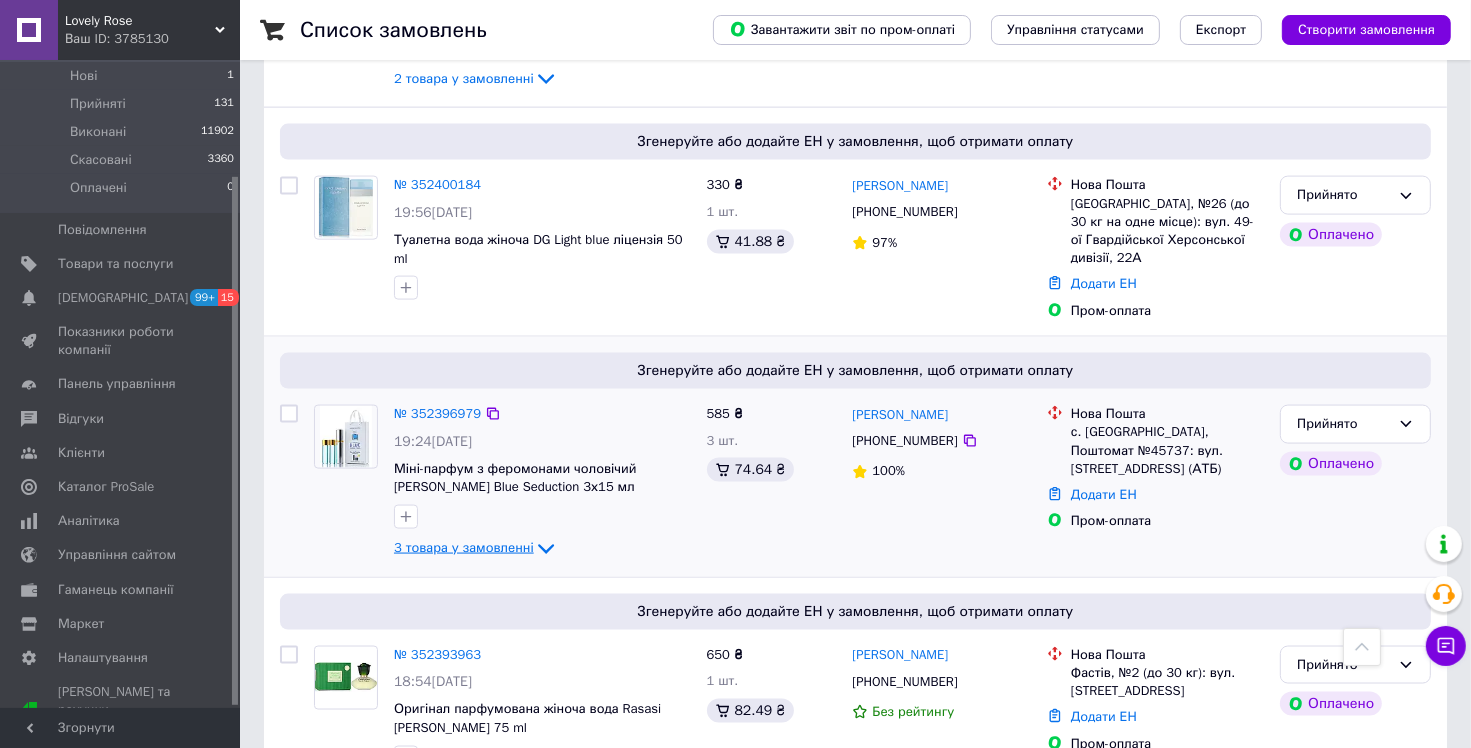click on "3 товара у замовленні" at bounding box center [464, 548] 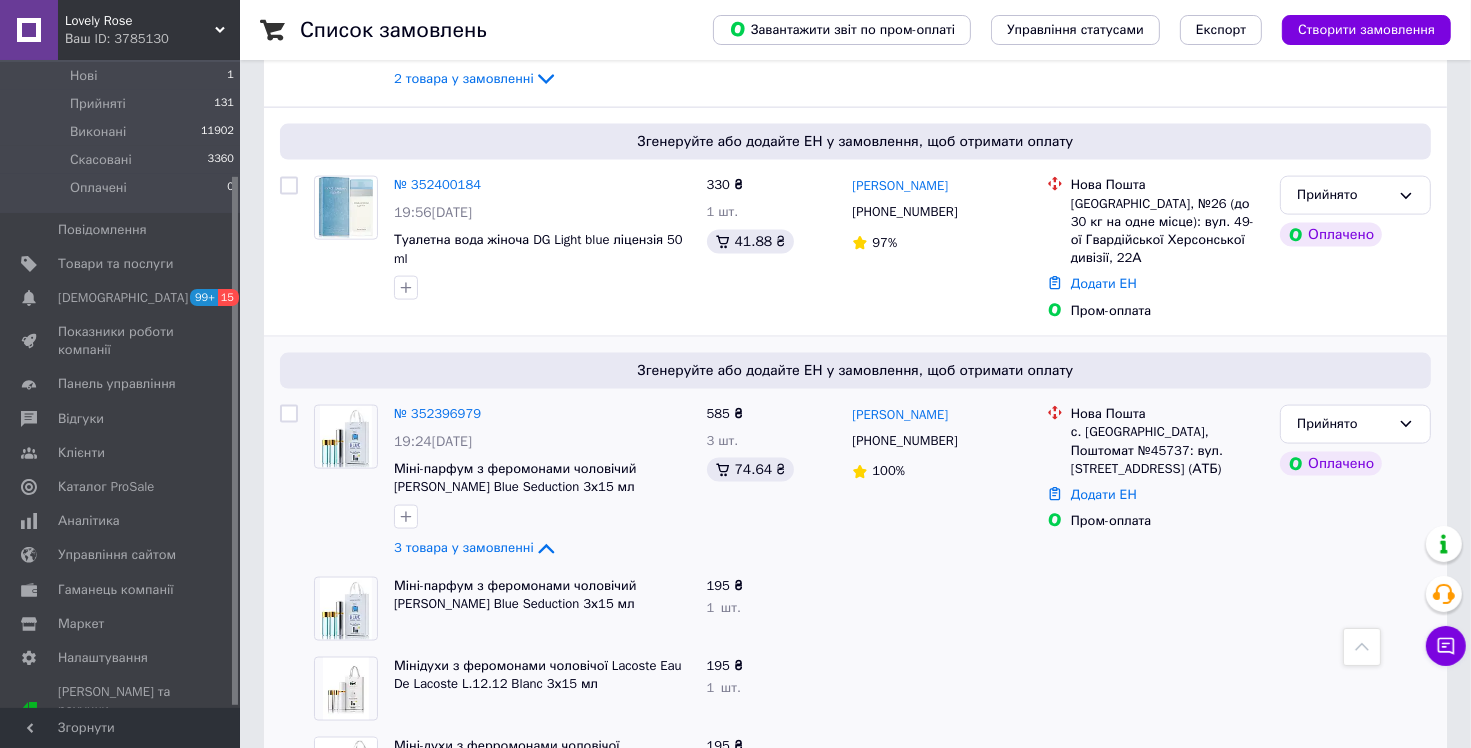 drag, startPoint x: 476, startPoint y: 421, endPoint x: 520, endPoint y: 480, distance: 73.60027 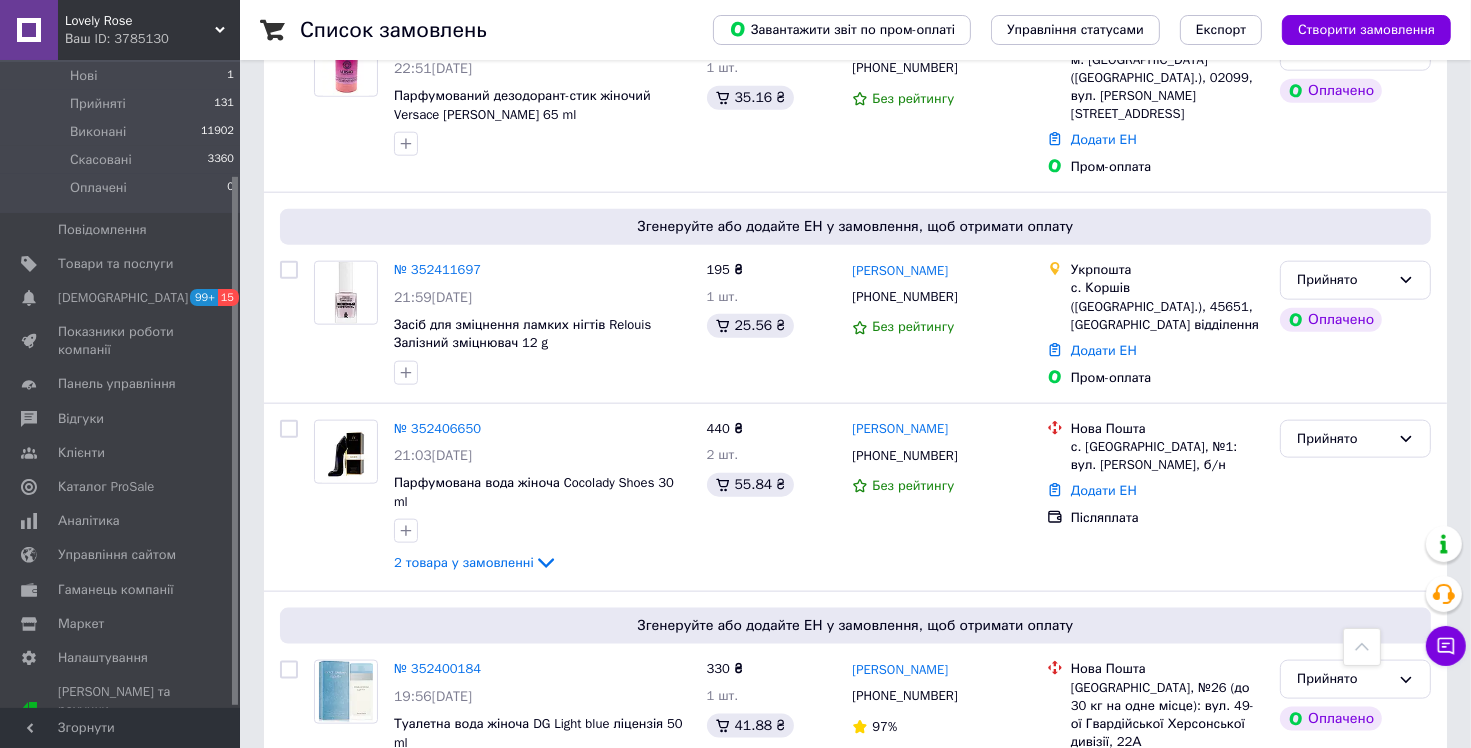 scroll, scrollTop: 2200, scrollLeft: 0, axis: vertical 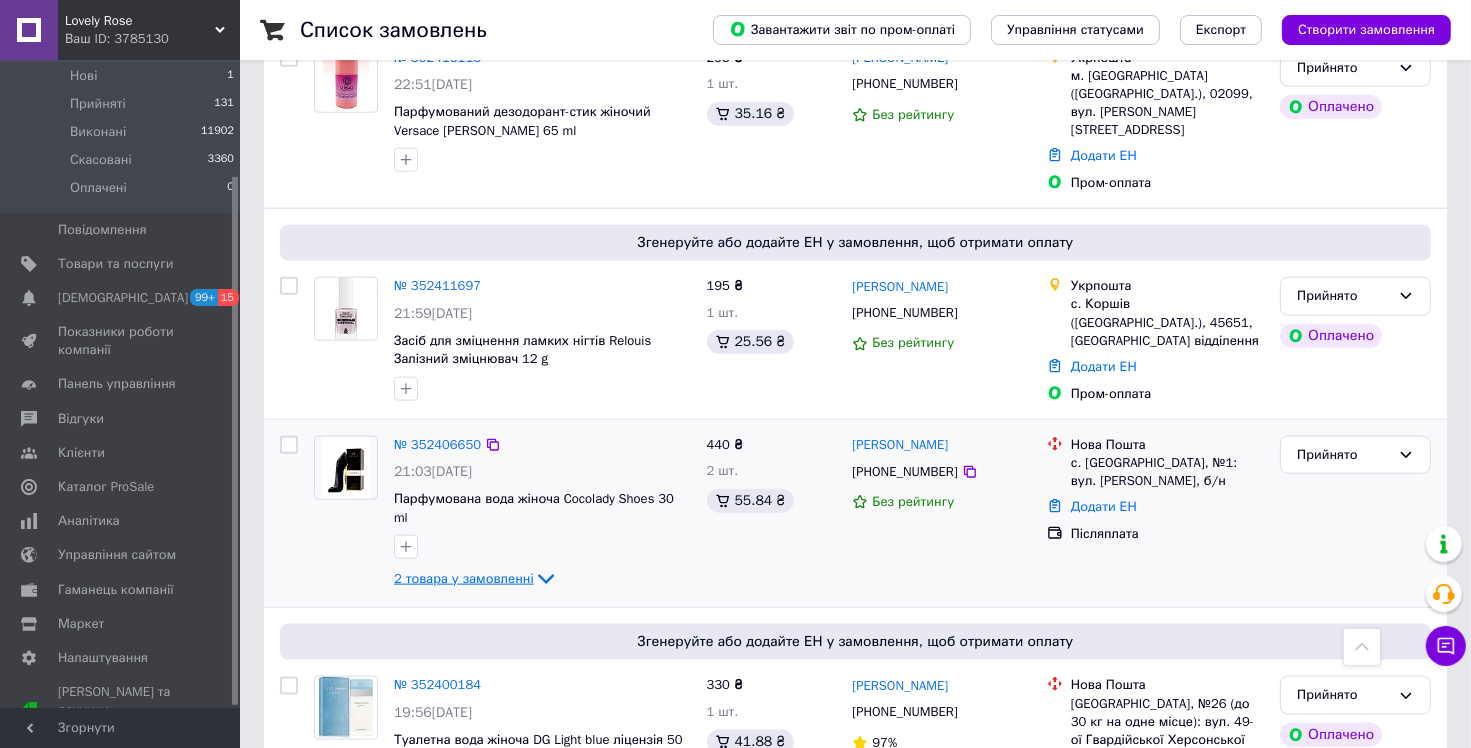 click on "2 товара у замовленні" at bounding box center [464, 578] 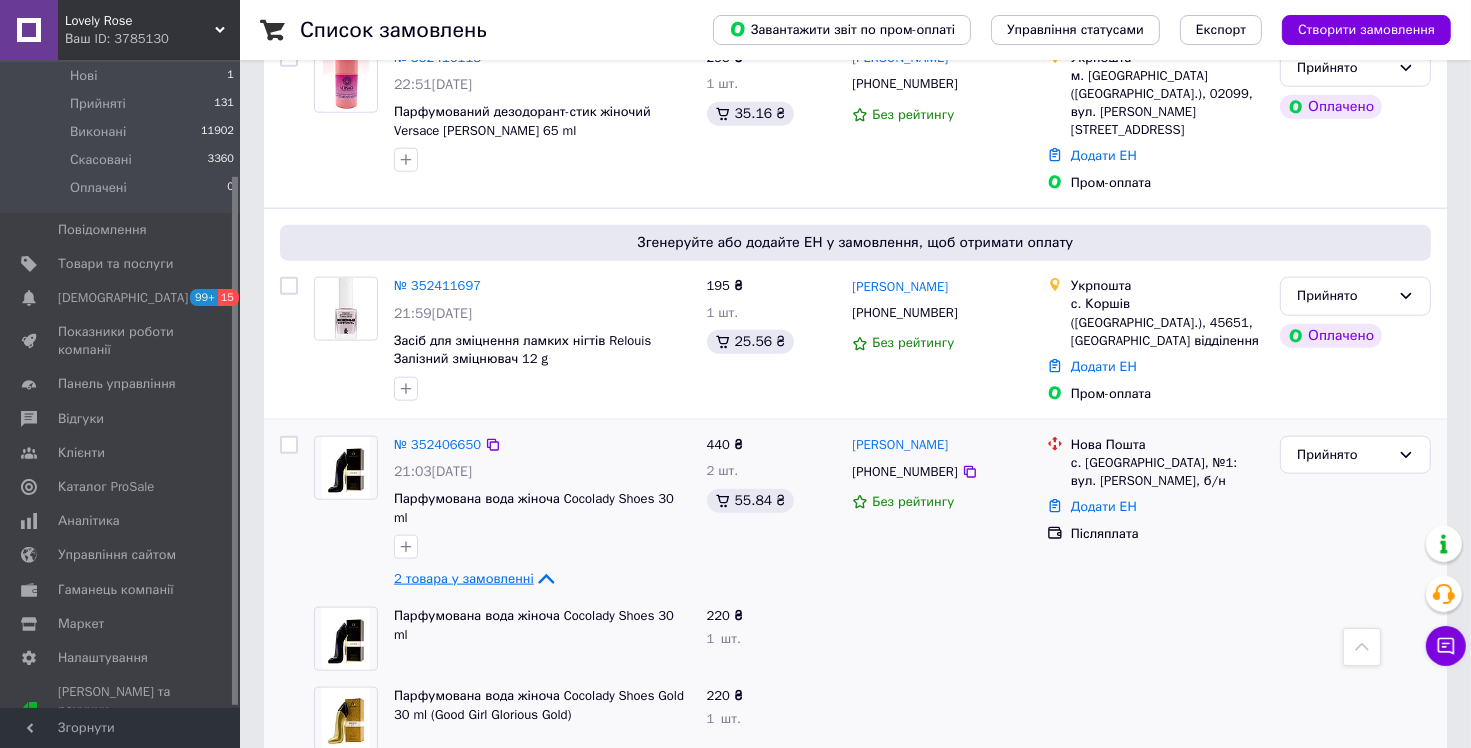 click on "2 товара у замовленні" at bounding box center [464, 578] 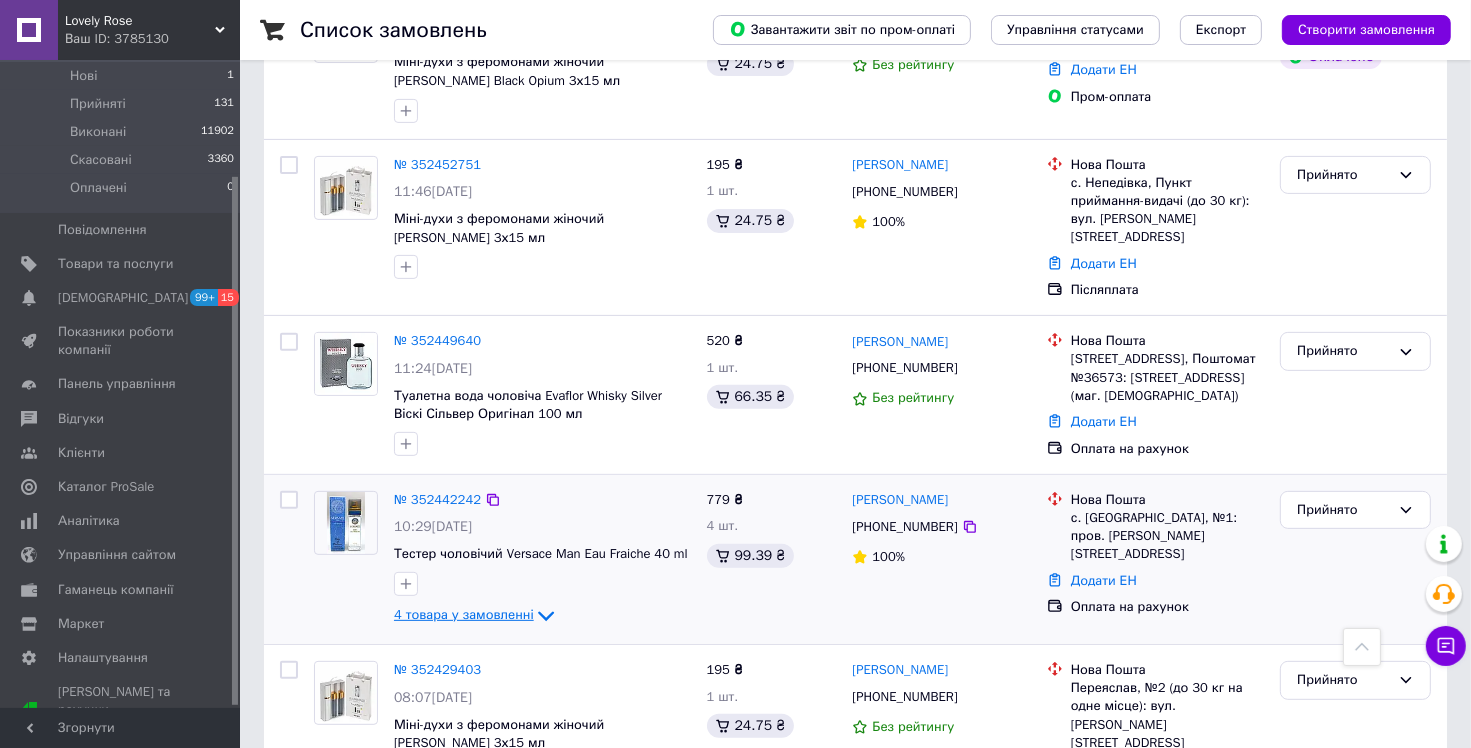 click on "4 товара у замовленні" at bounding box center (464, 615) 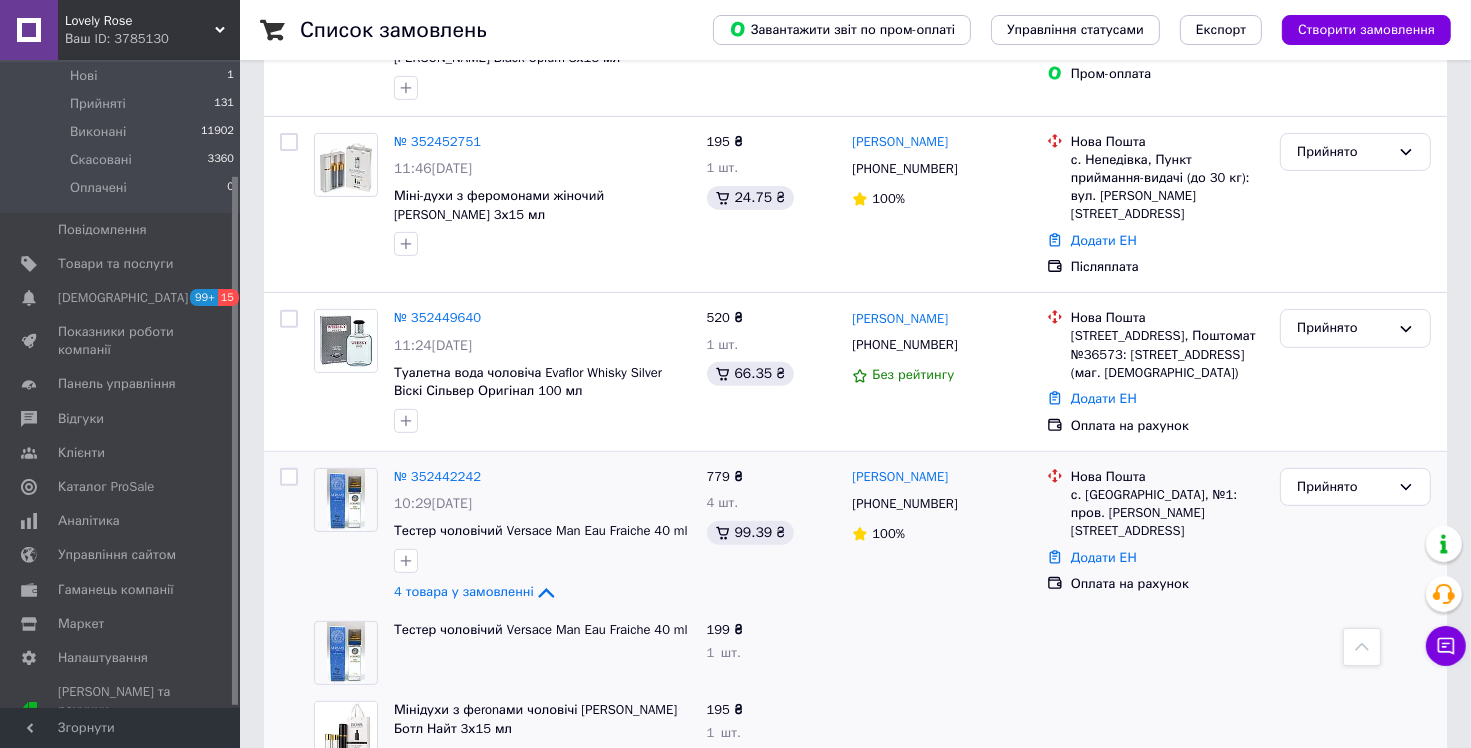 scroll, scrollTop: 1000, scrollLeft: 0, axis: vertical 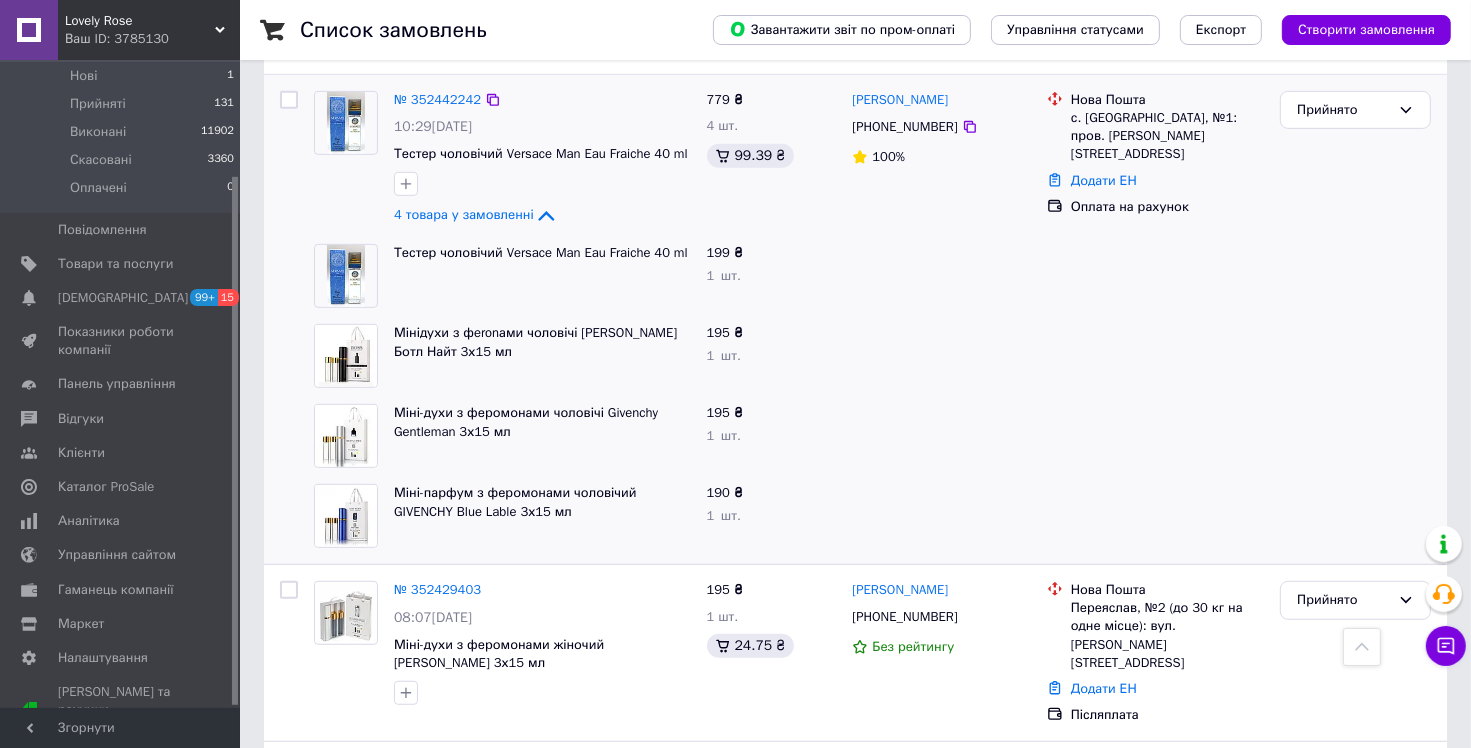 click on "№ 352442242 10:29[DATE] Тестер чоловічий Versace Man Eau Fraiche 40 ml 4 товара у замовленні" at bounding box center [542, 159] 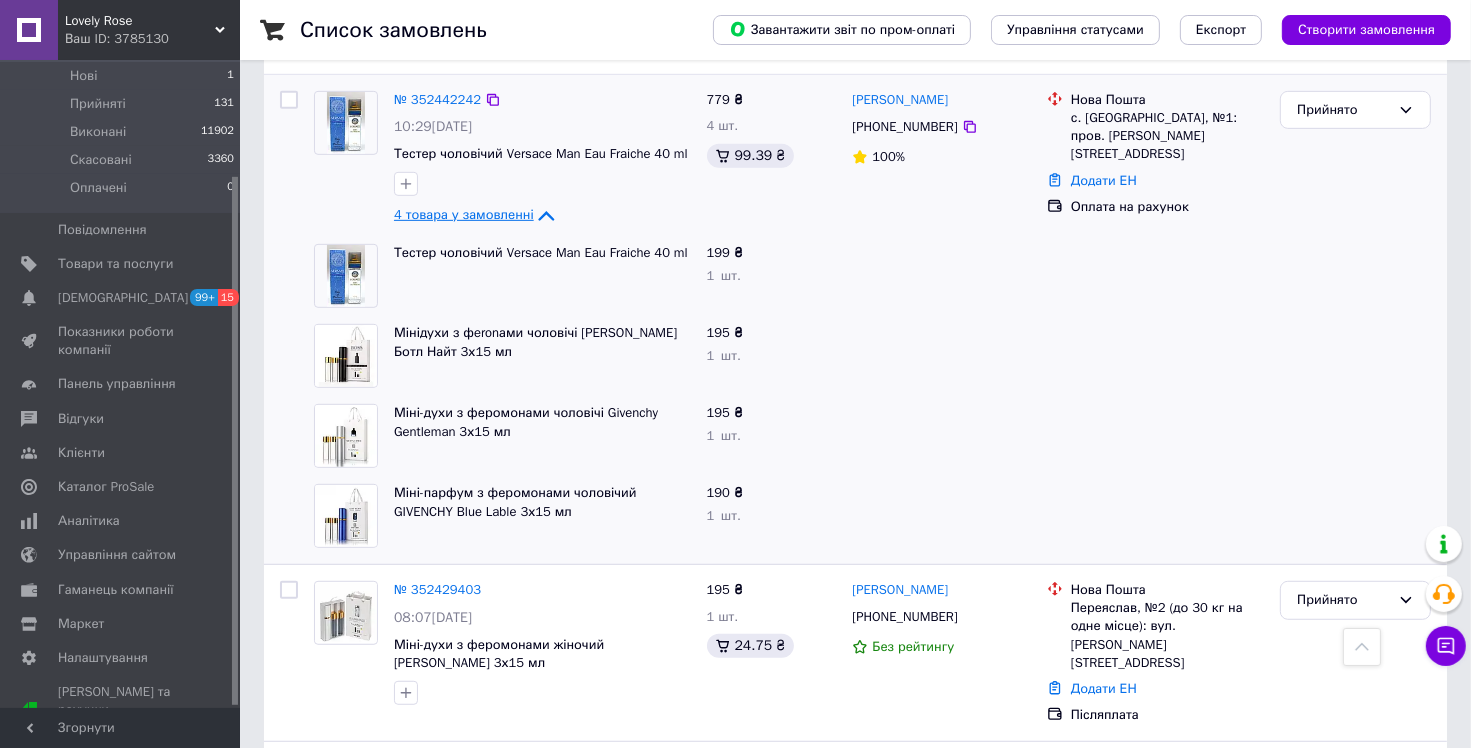 click on "4 товара у замовленні" at bounding box center [464, 215] 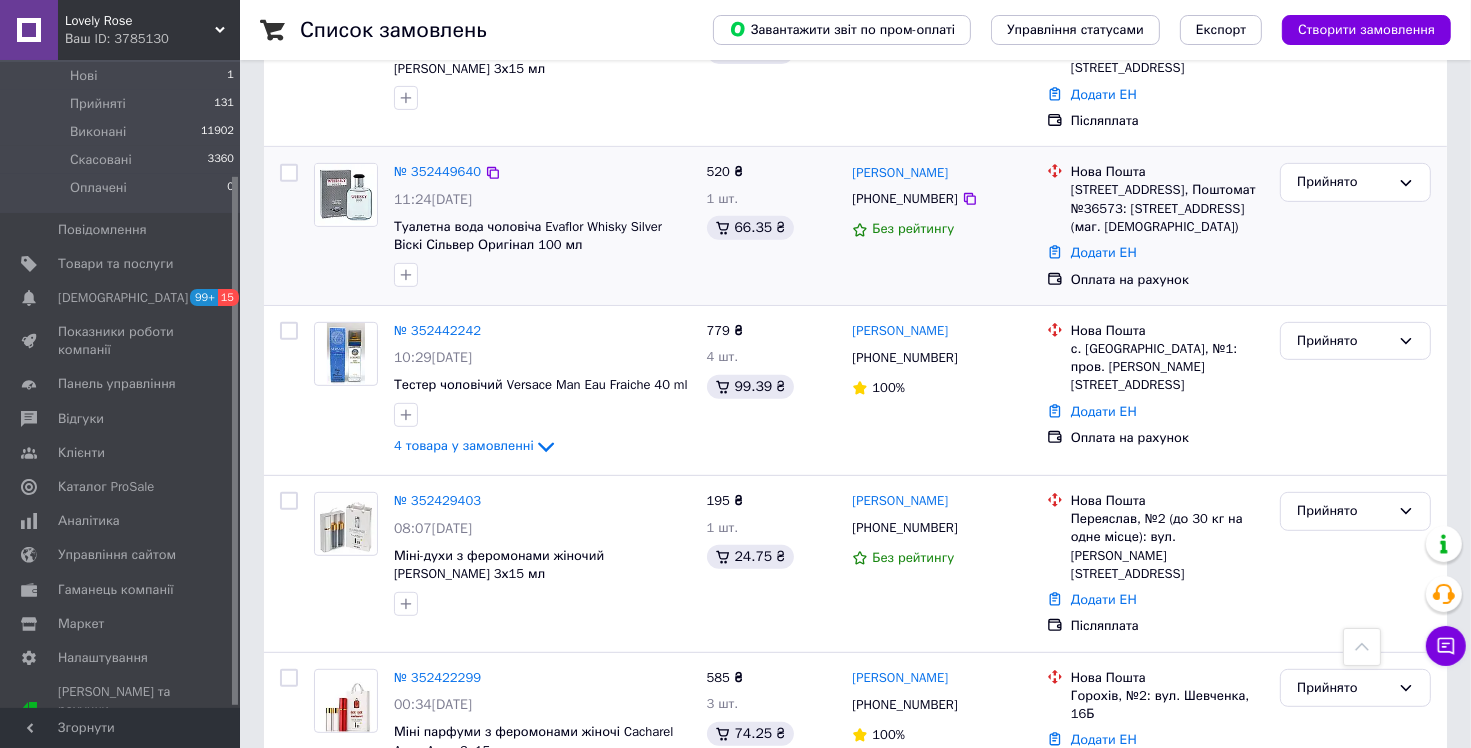 scroll, scrollTop: 500, scrollLeft: 0, axis: vertical 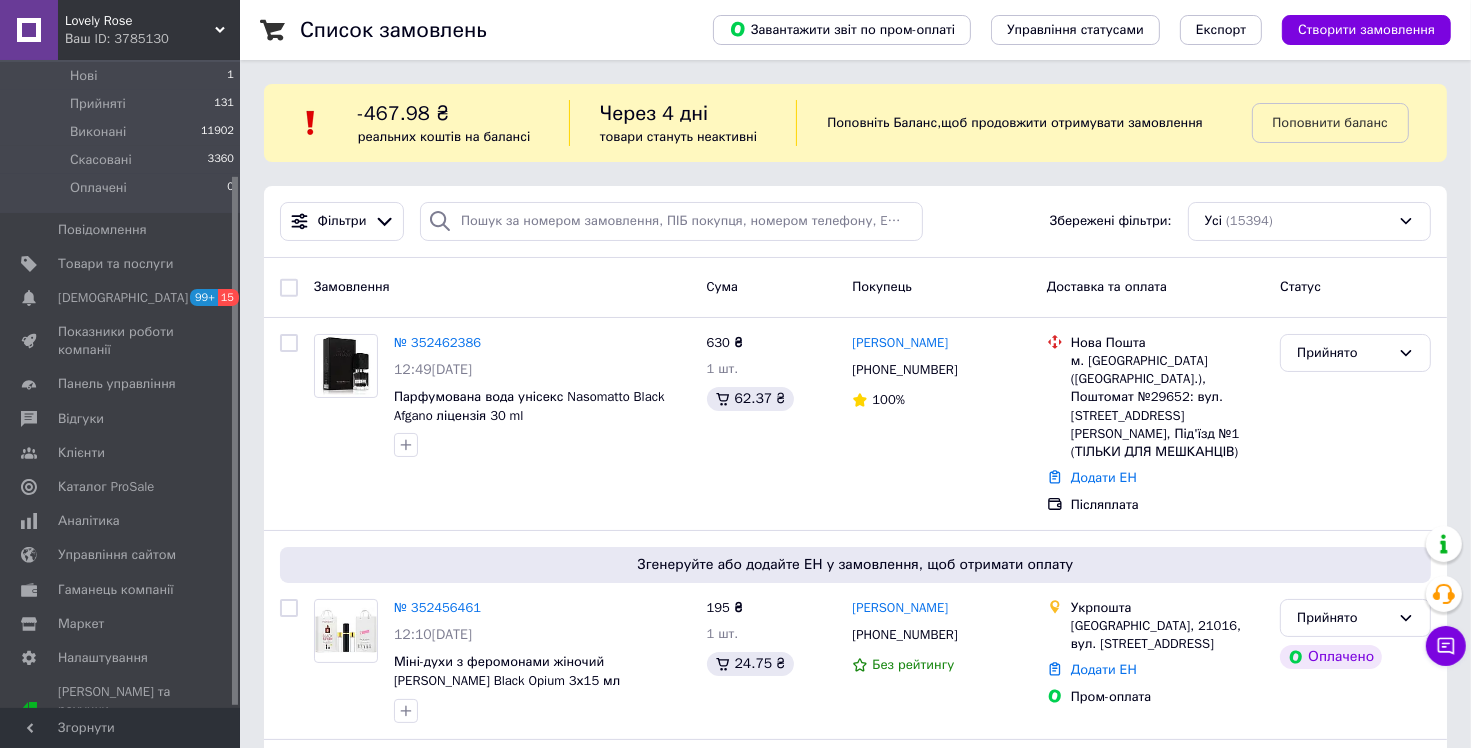 click on "Поповнити баланс" at bounding box center [1330, 122] 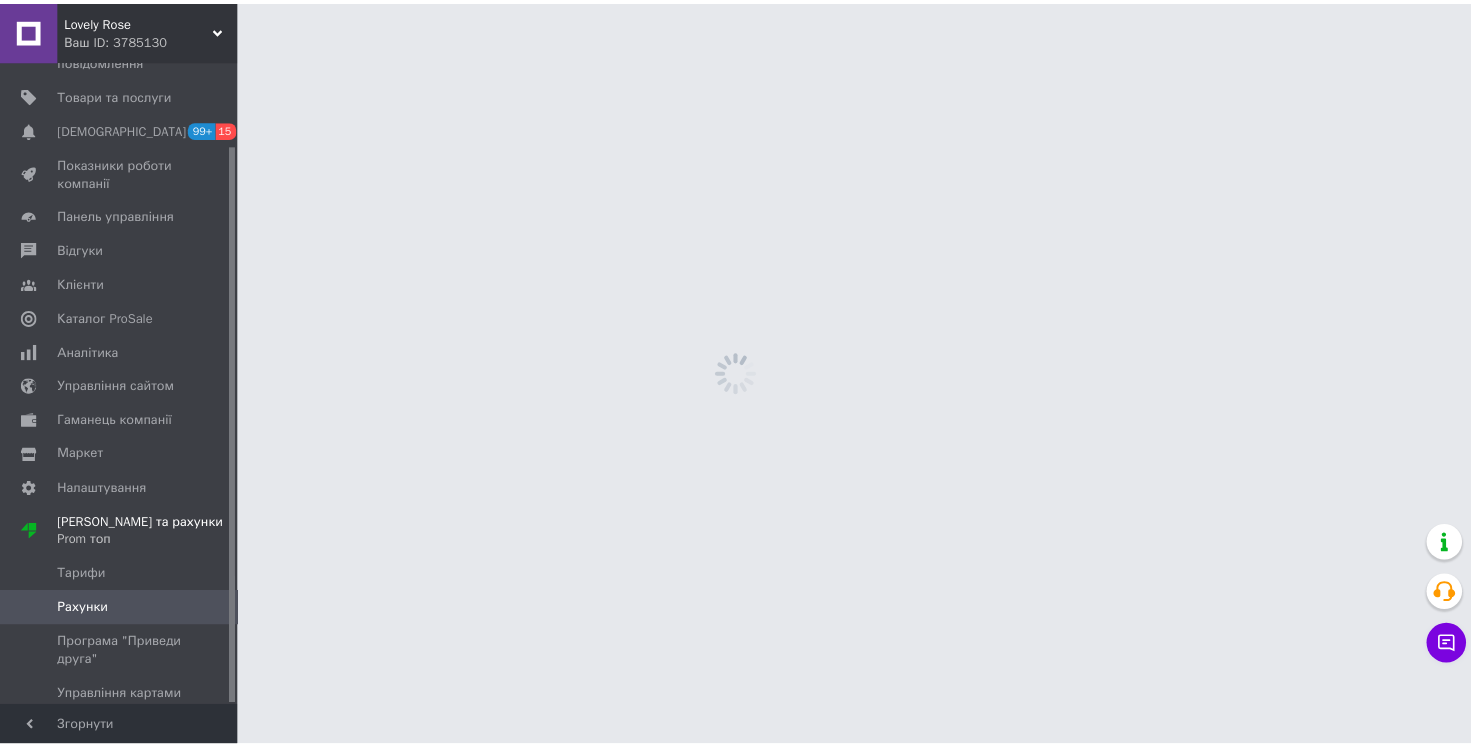 scroll, scrollTop: 96, scrollLeft: 0, axis: vertical 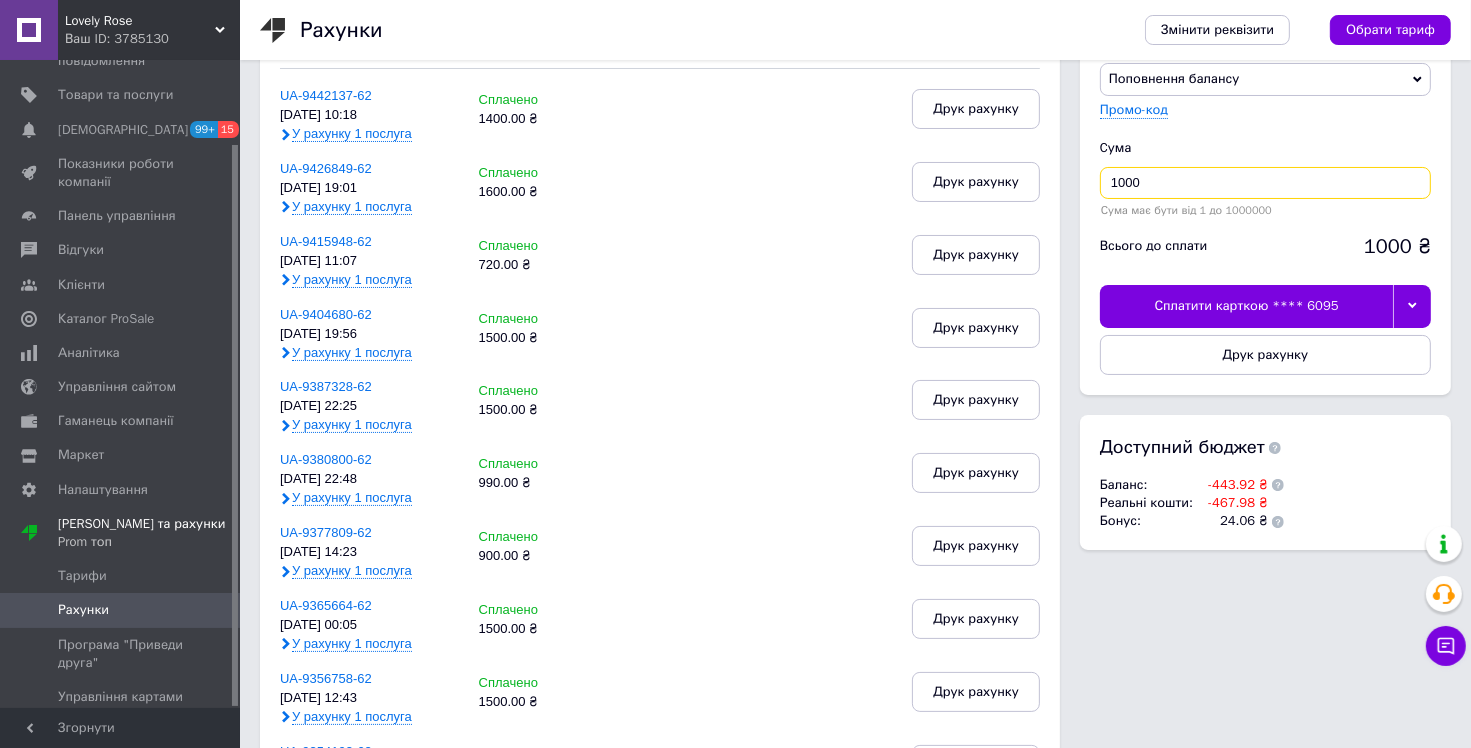 click on "1000" at bounding box center (1265, 183) 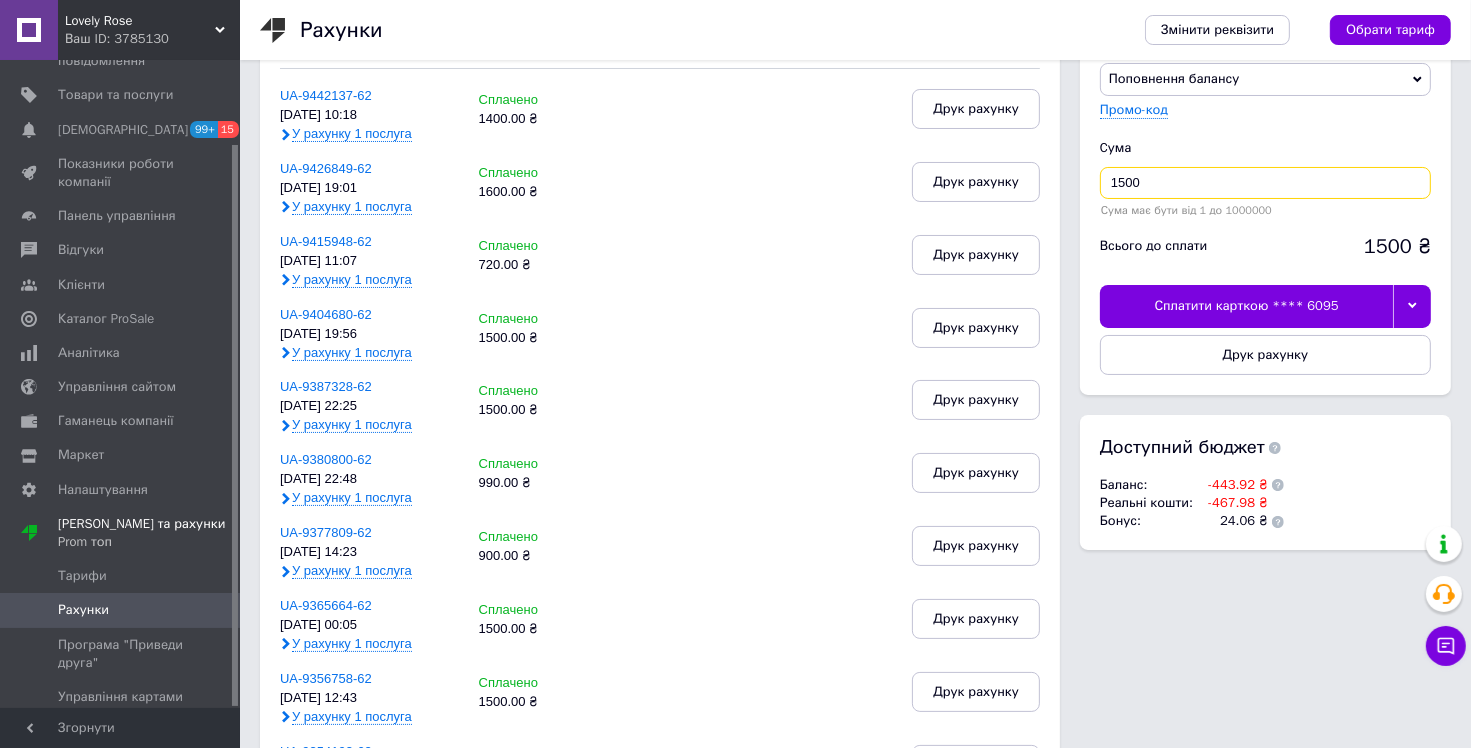 type on "1500" 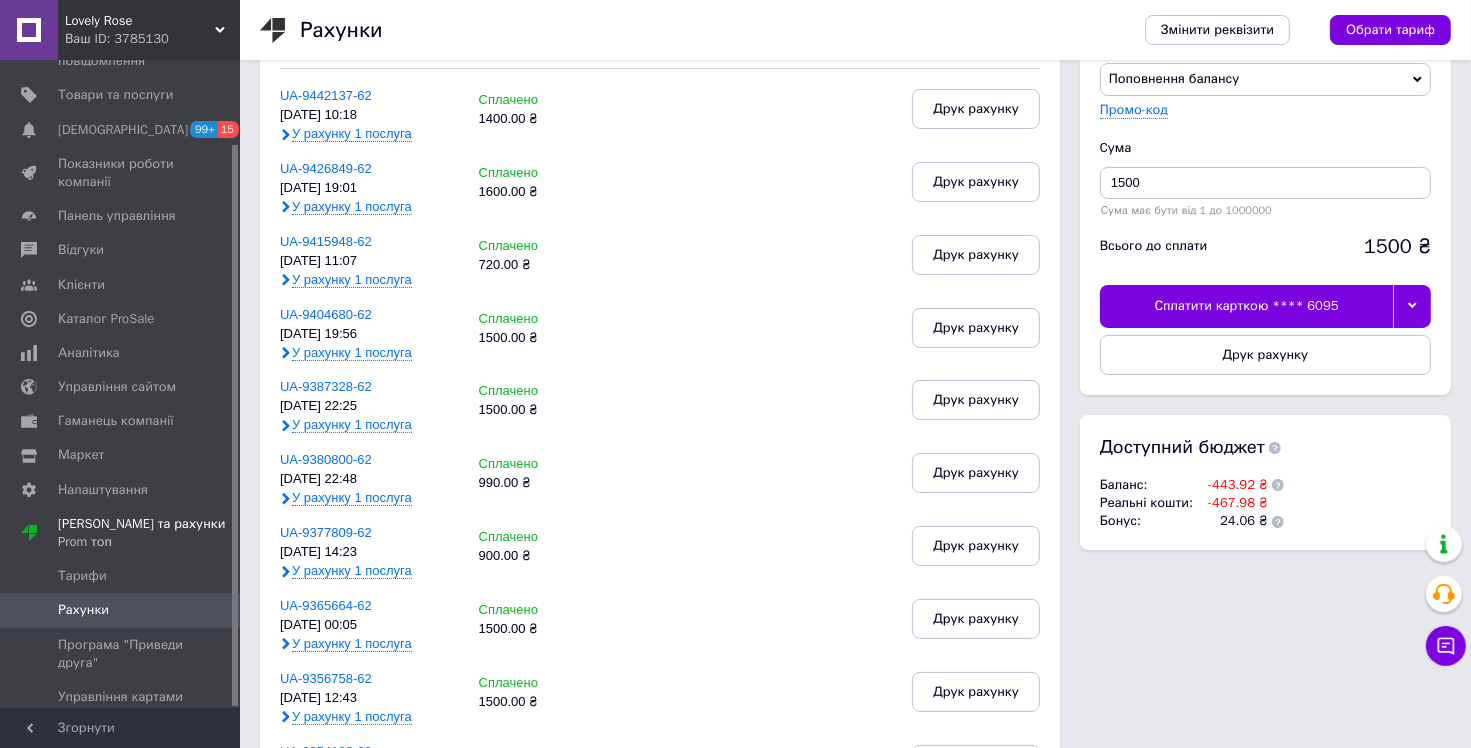 click on "Сплатити карткою  **** 6095" at bounding box center (1247, 306) 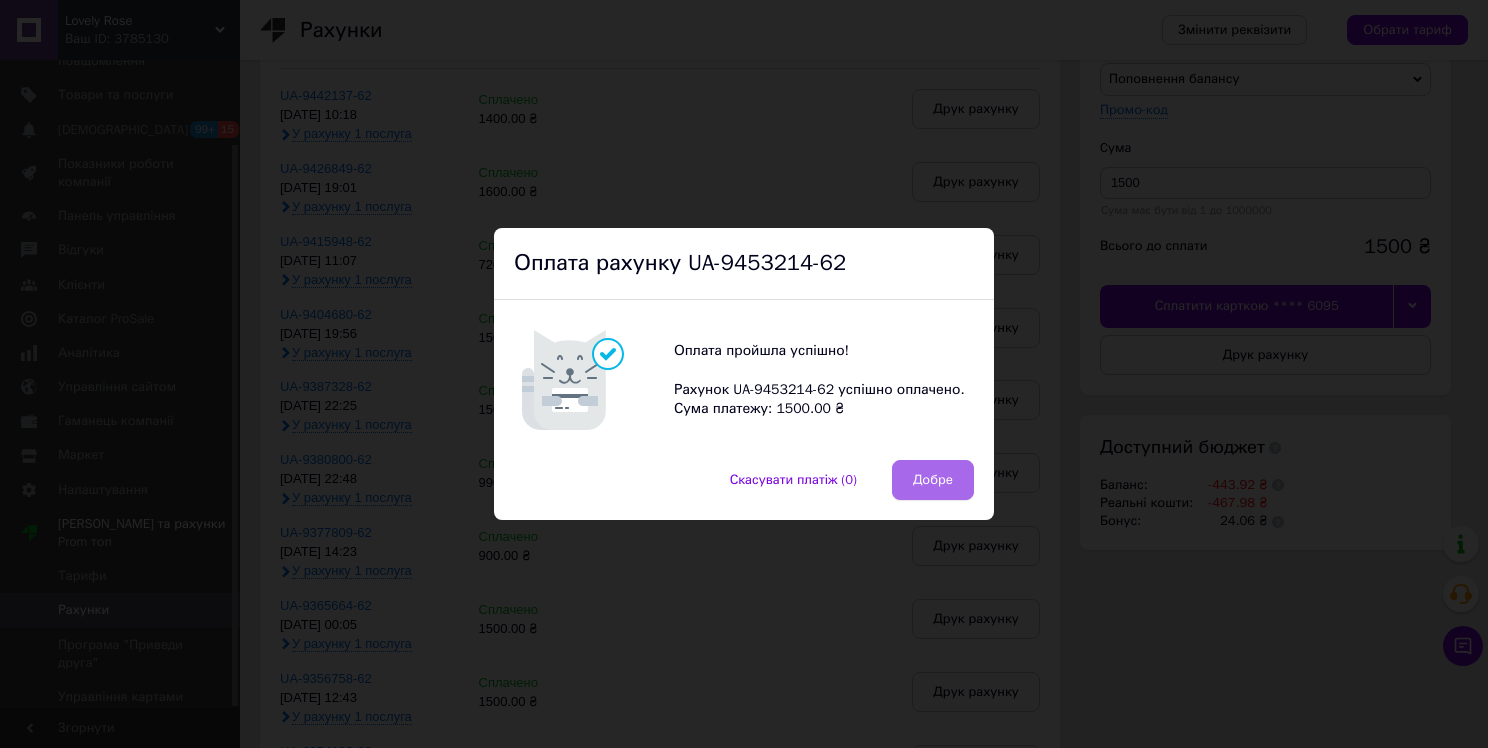 click on "Добре" at bounding box center [933, 480] 